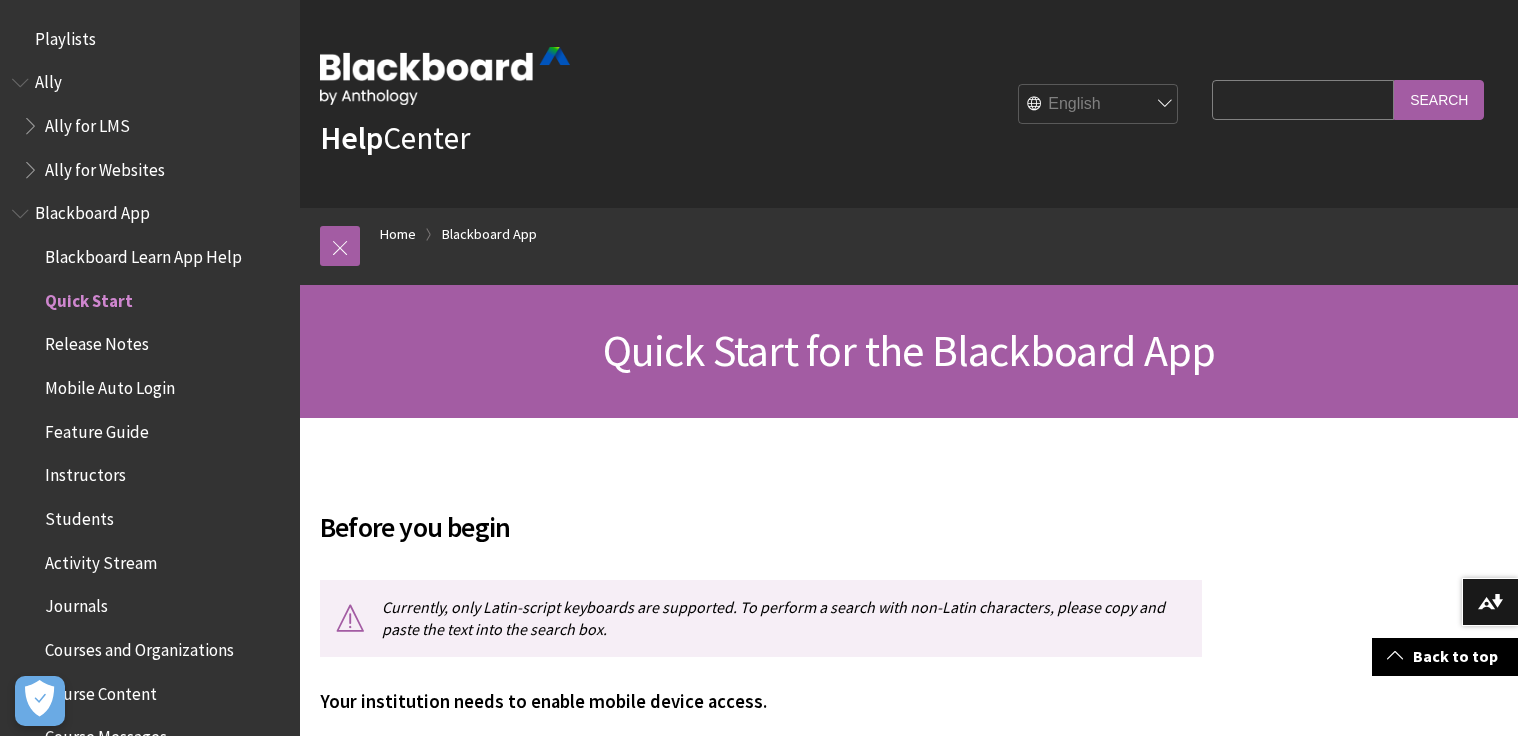 scroll, scrollTop: 3440, scrollLeft: 0, axis: vertical 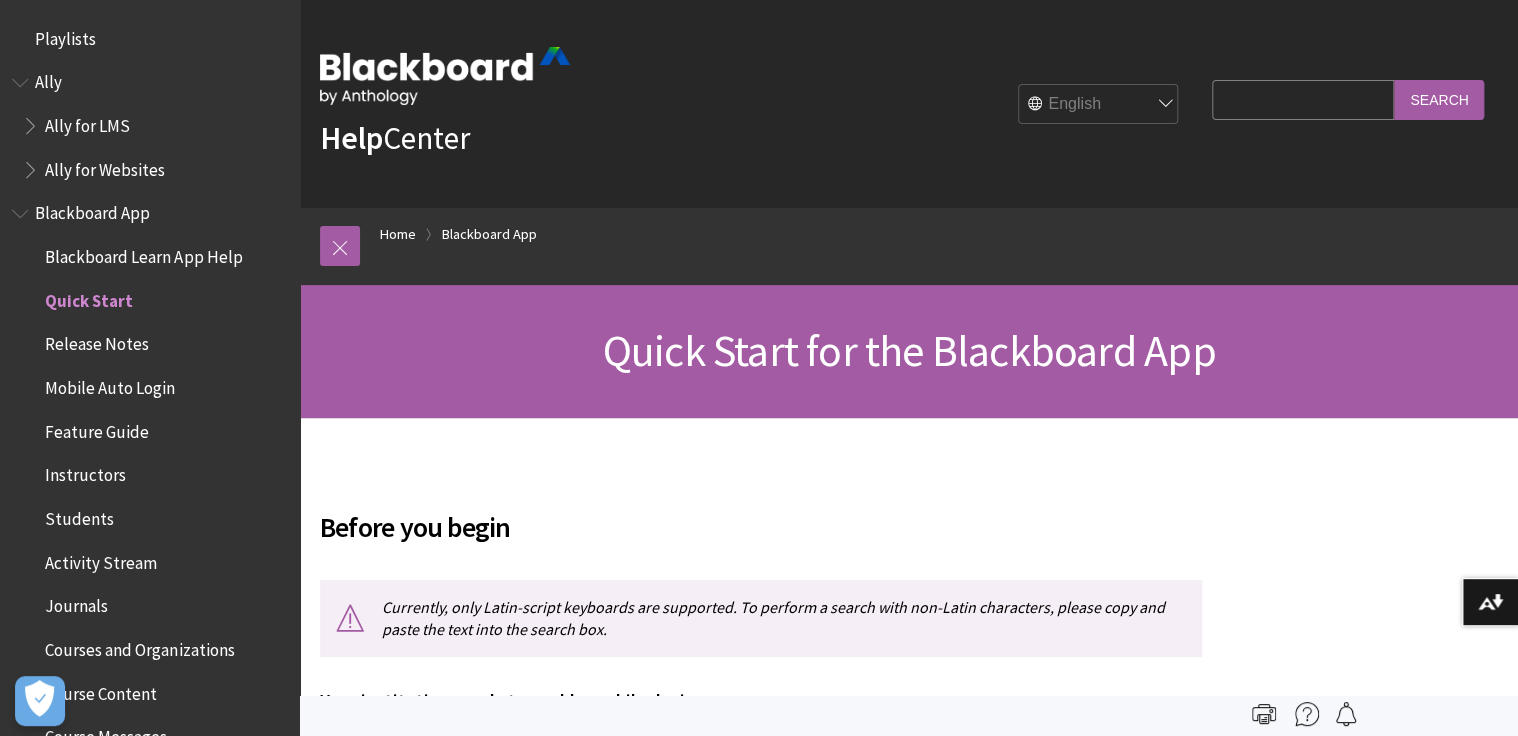 click at bounding box center (22, 209) 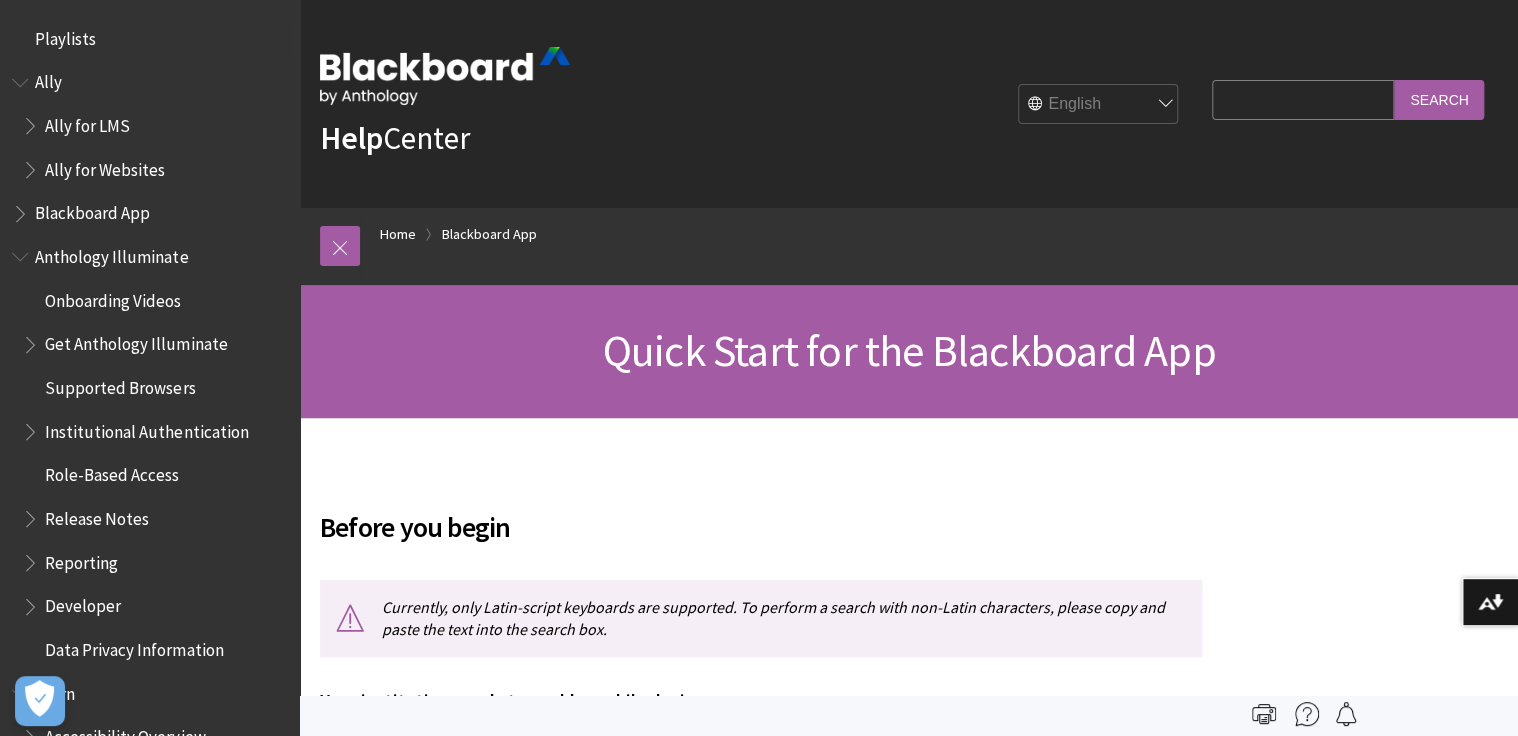 click on "Playlists" at bounding box center [65, 35] 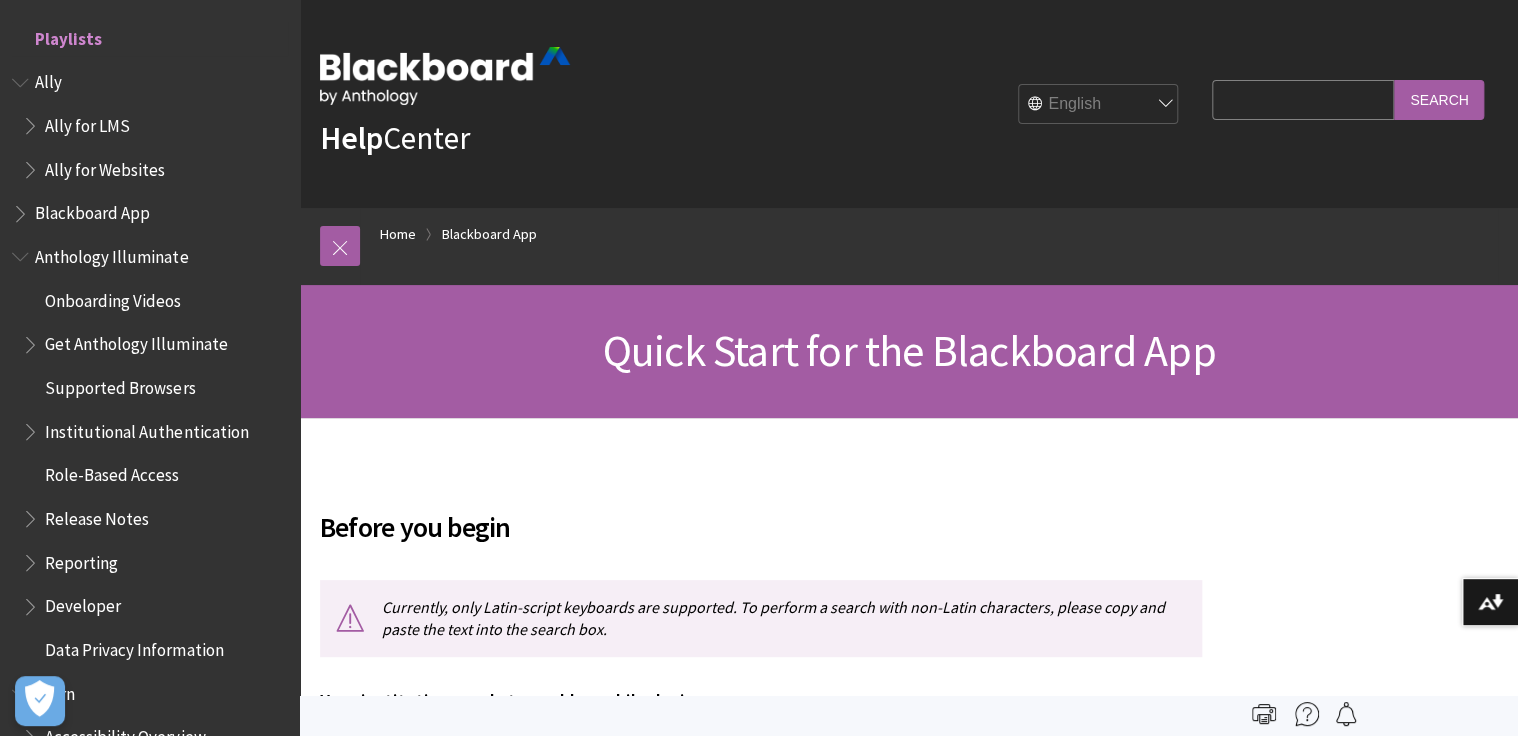 scroll, scrollTop: 26, scrollLeft: 0, axis: vertical 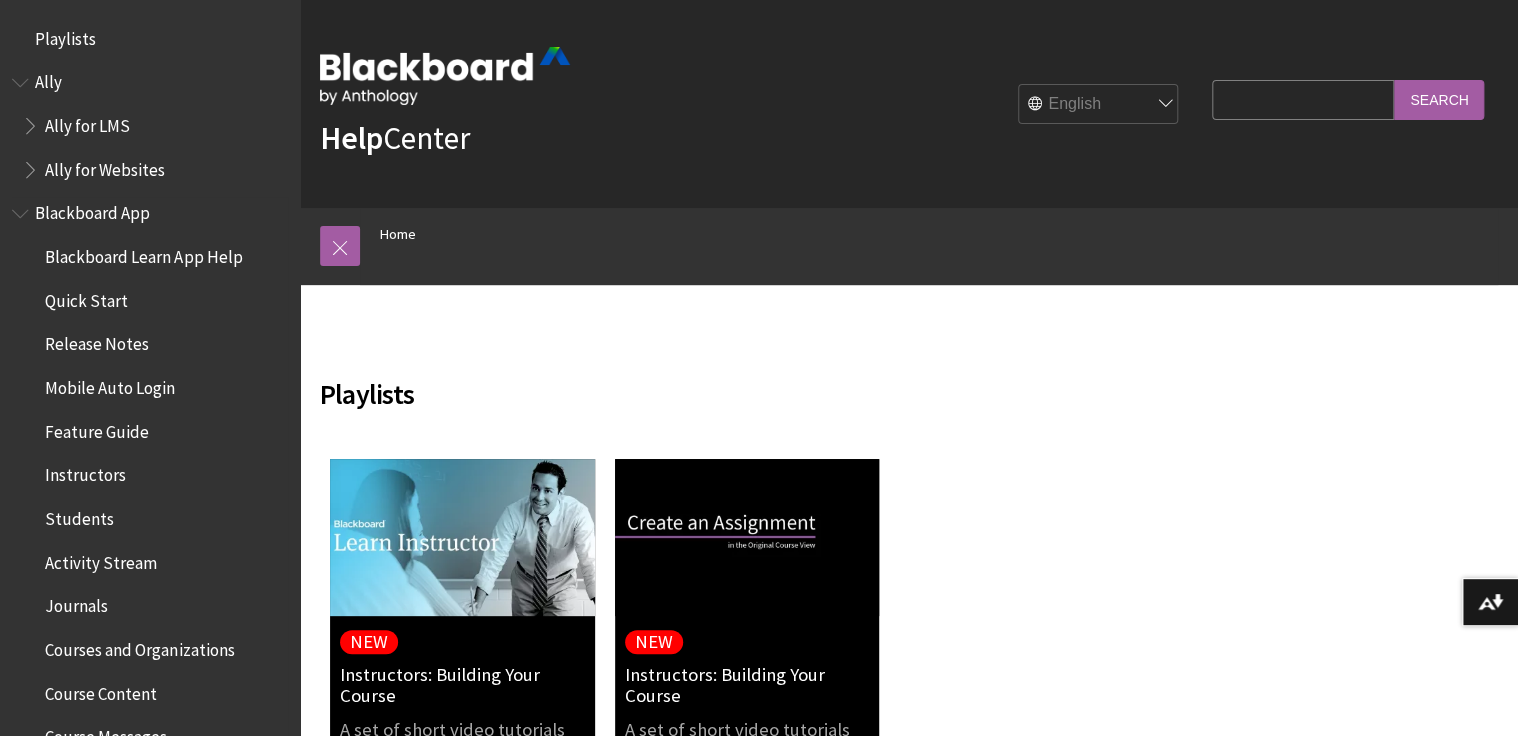 click at bounding box center [22, 209] 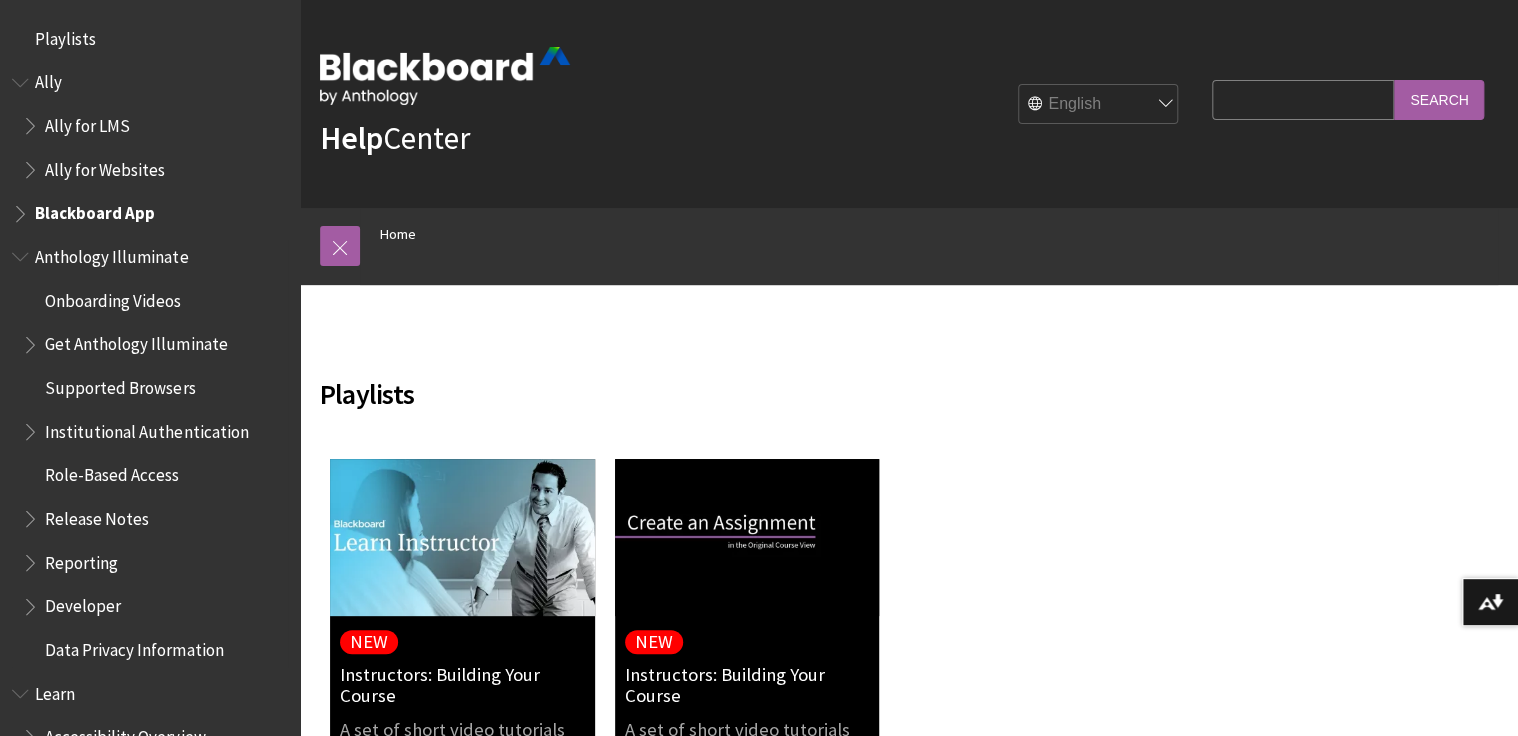 click at bounding box center [22, 252] 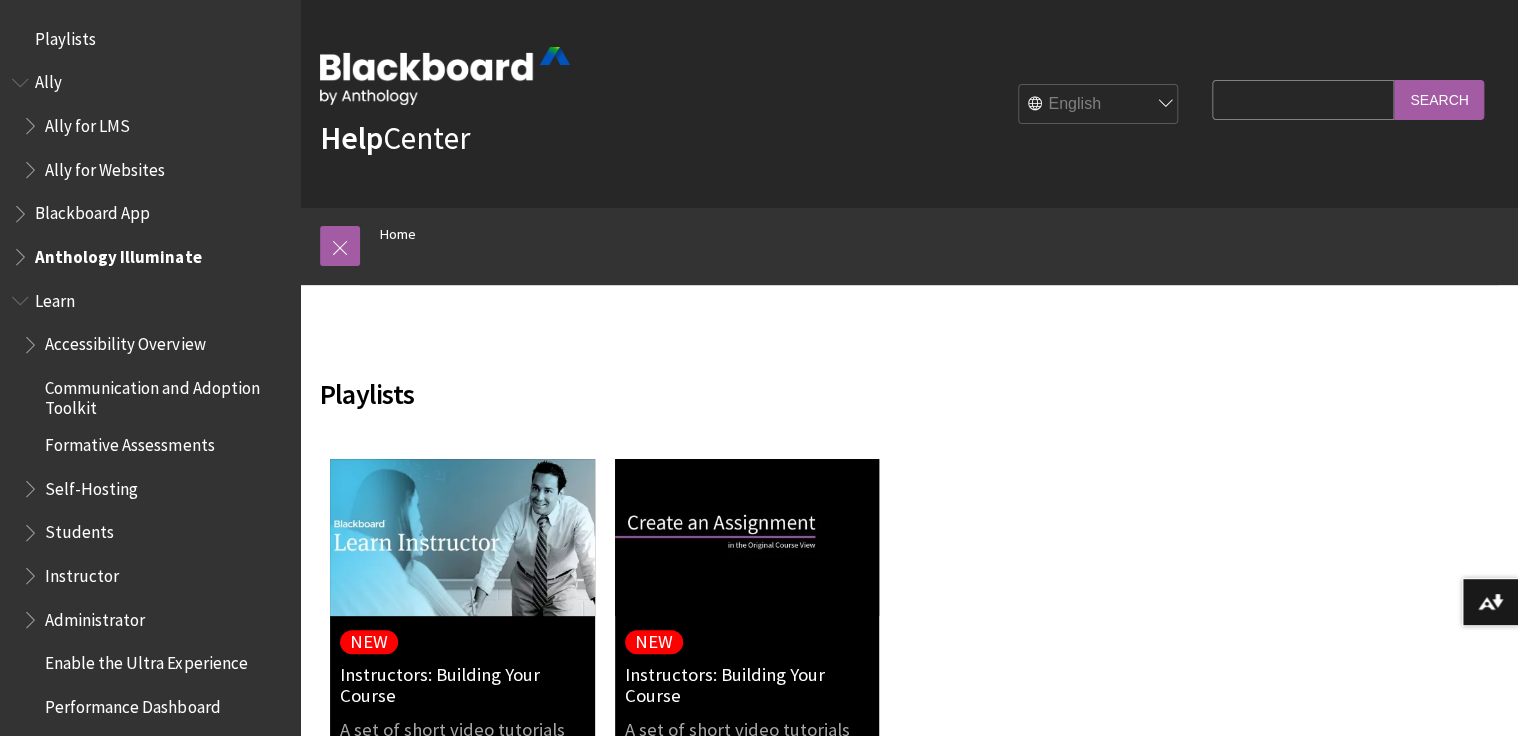 click at bounding box center (32, 340) 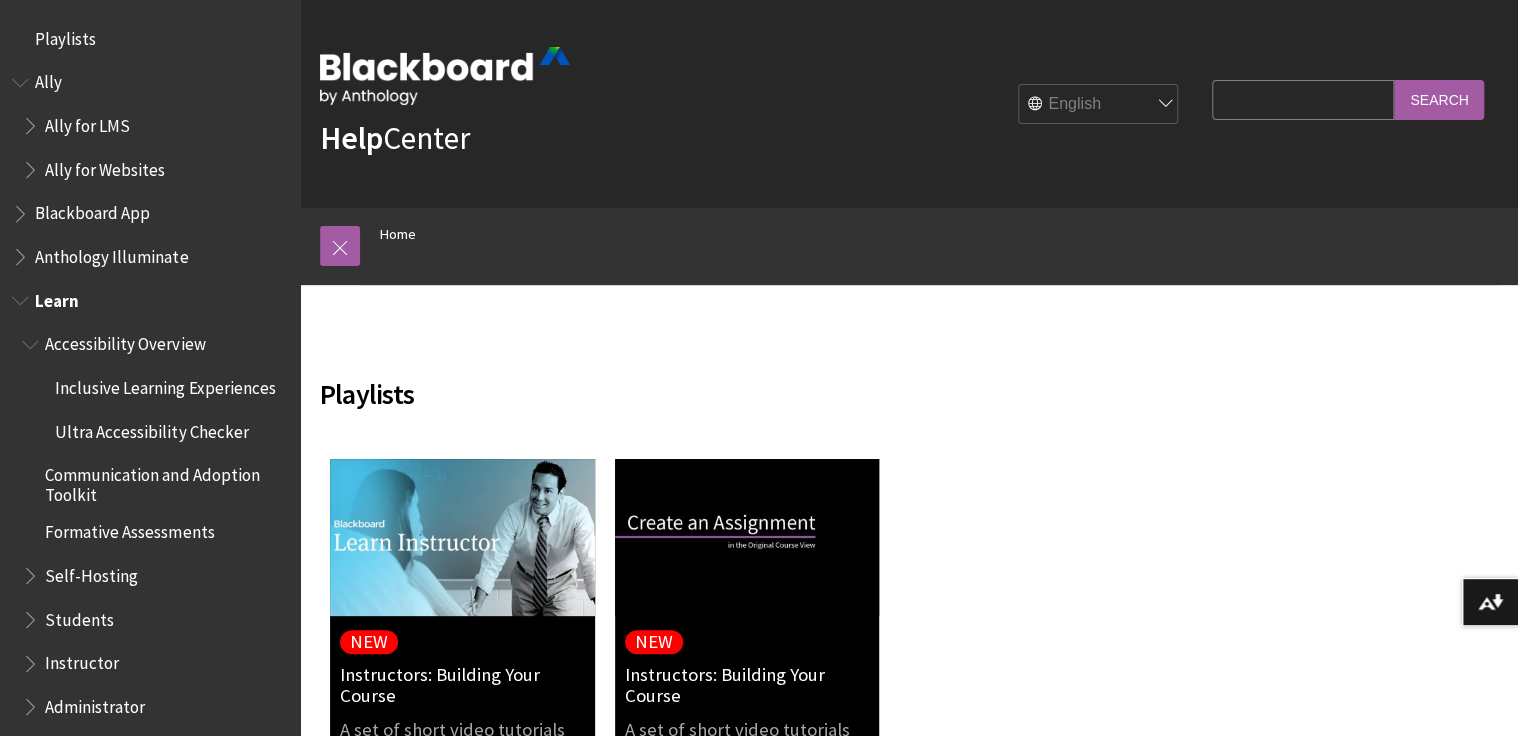click at bounding box center (32, 340) 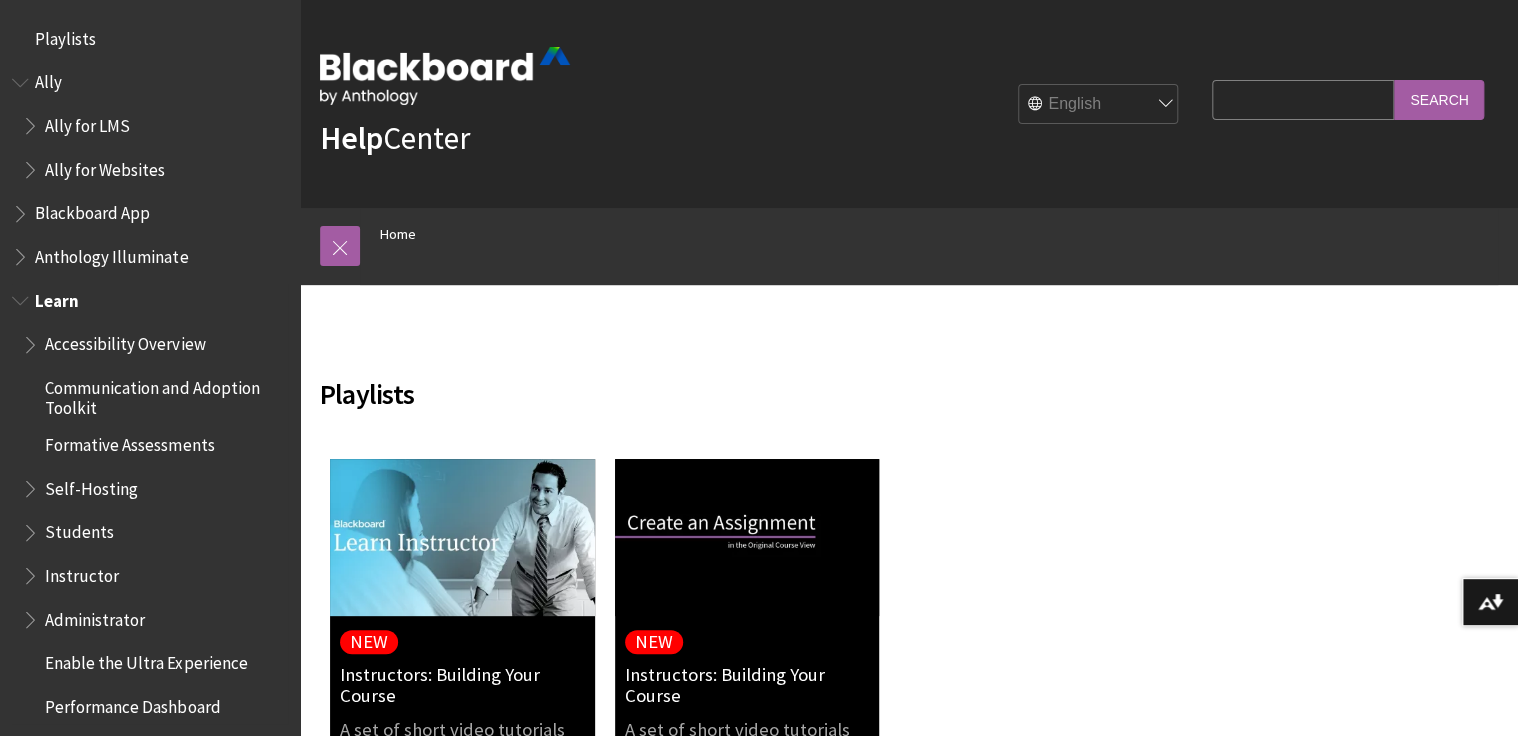 click on "Learn" at bounding box center [57, 297] 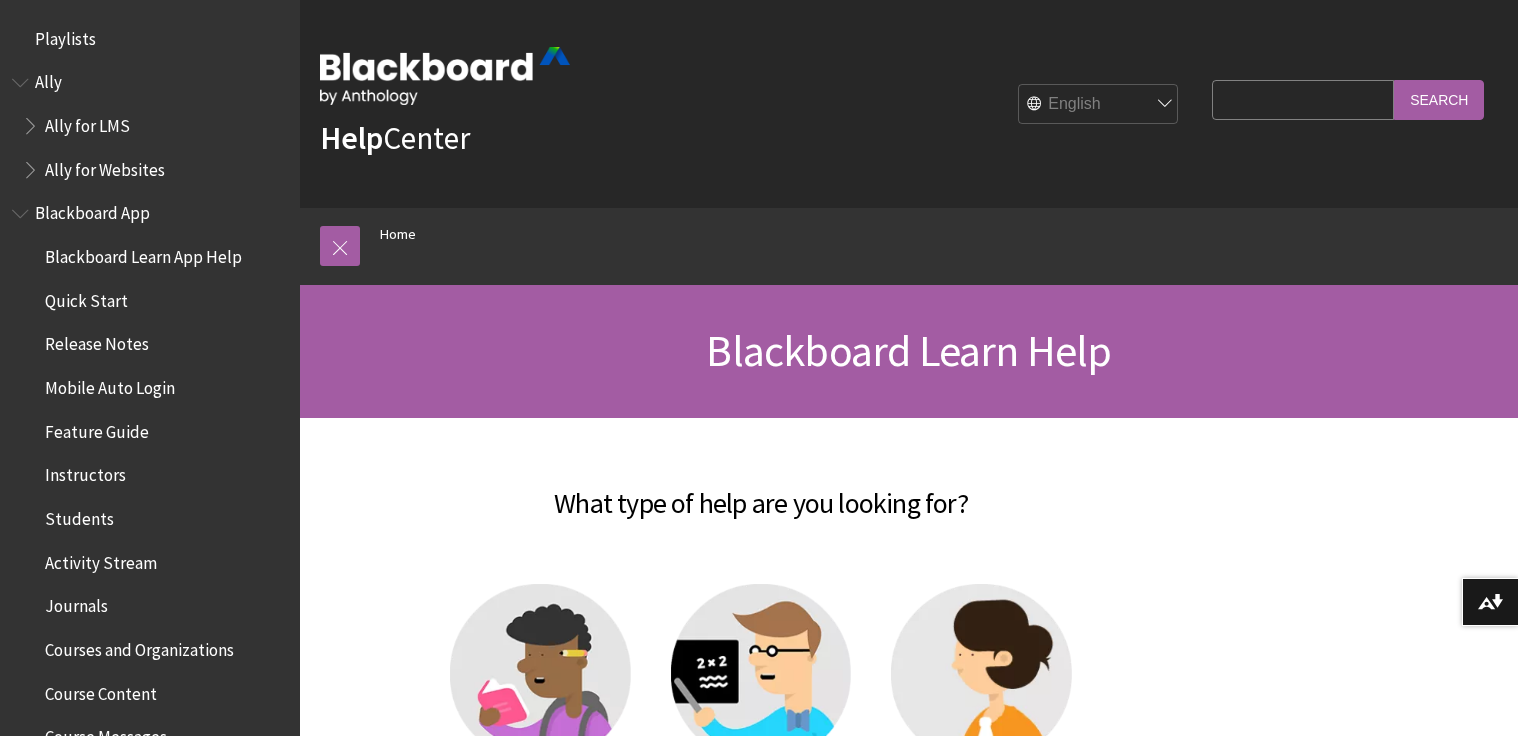 scroll, scrollTop: 0, scrollLeft: 0, axis: both 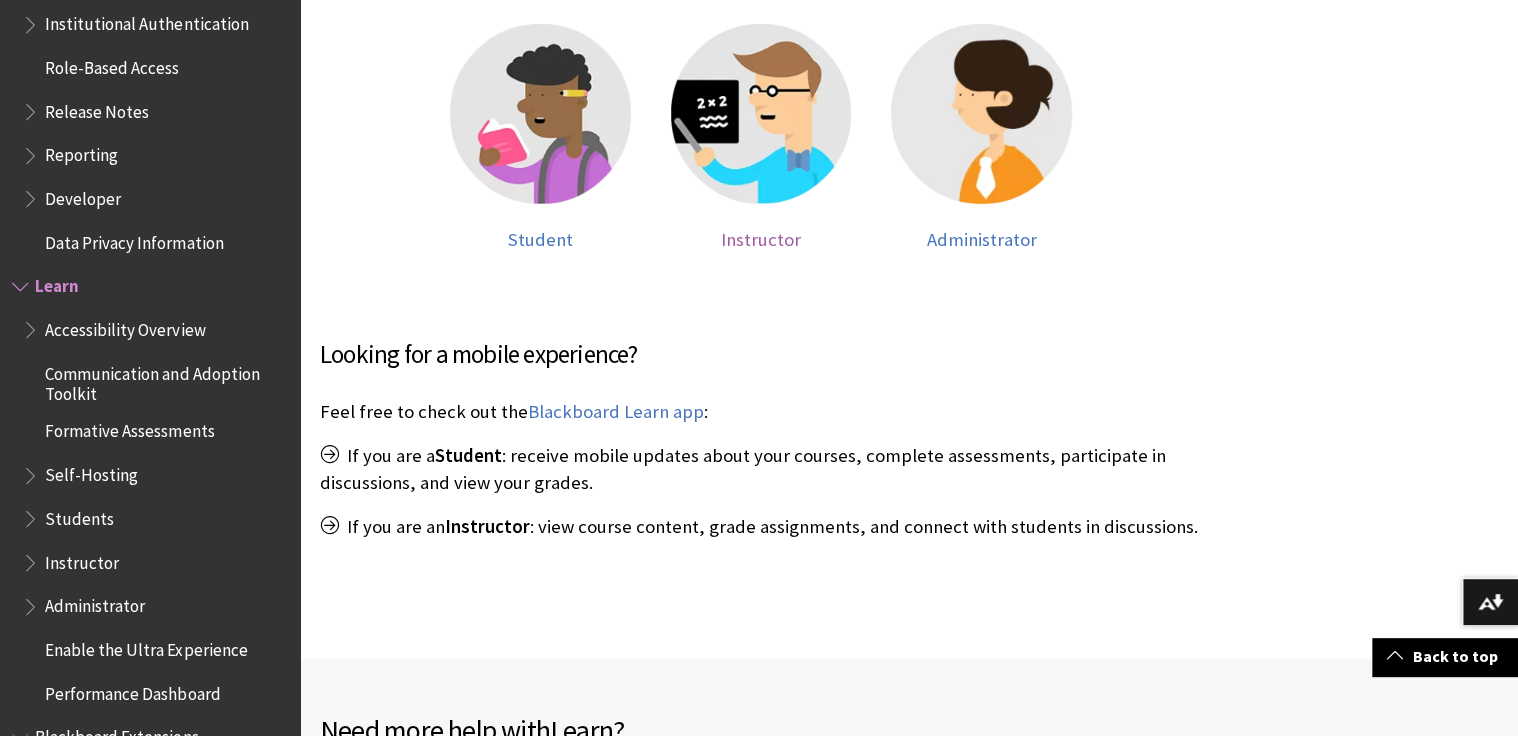 click at bounding box center (761, 114) 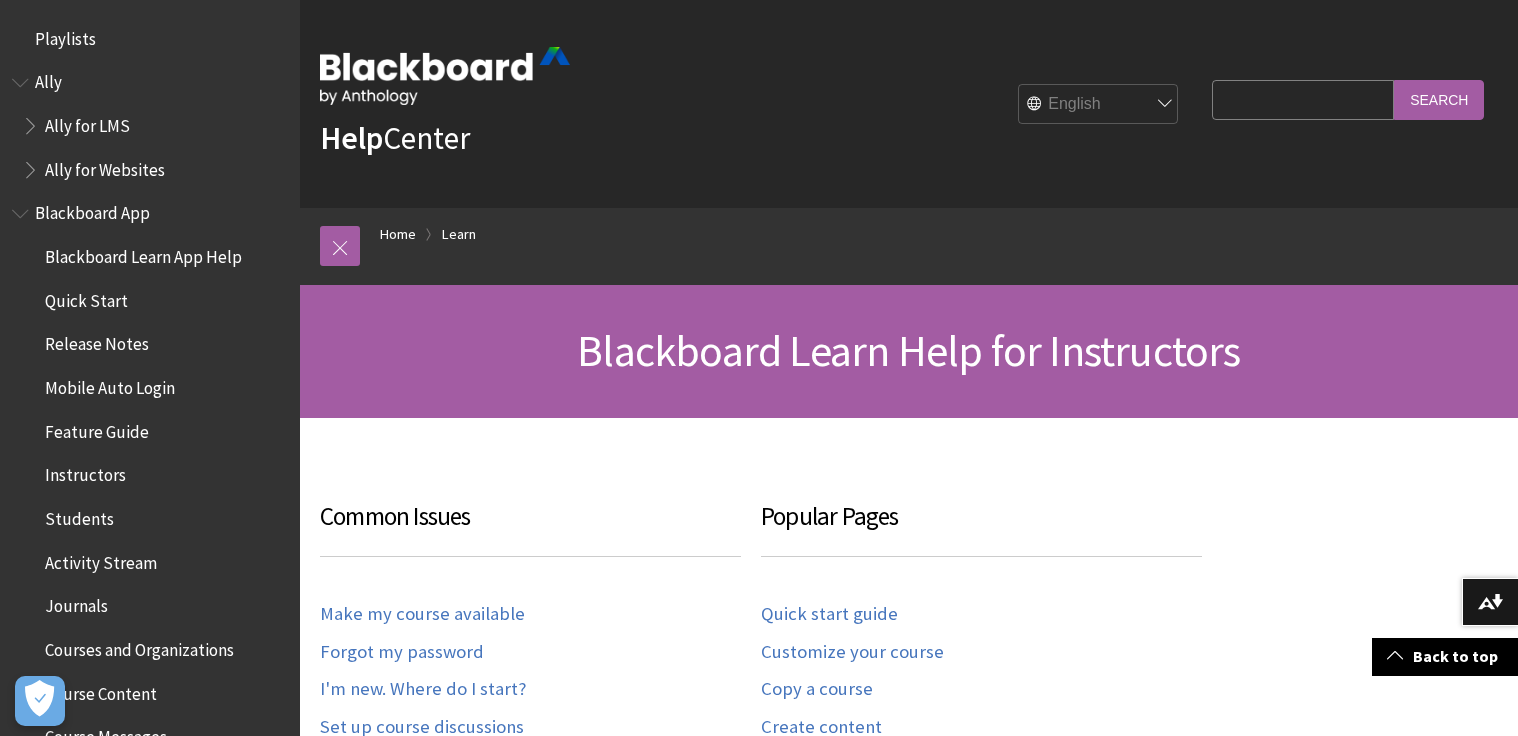 scroll, scrollTop: 1317, scrollLeft: 0, axis: vertical 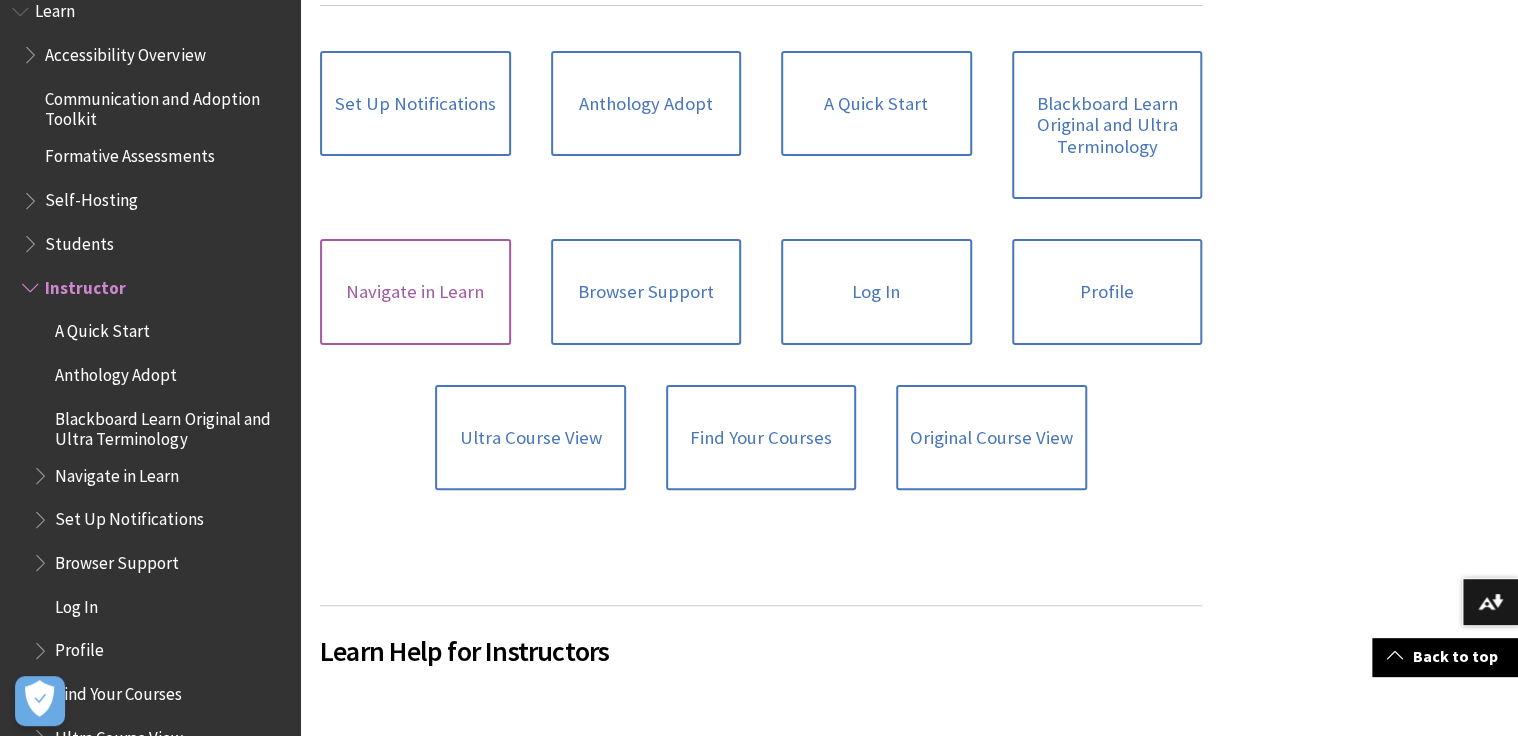 click on "Navigate in Learn" at bounding box center [415, 292] 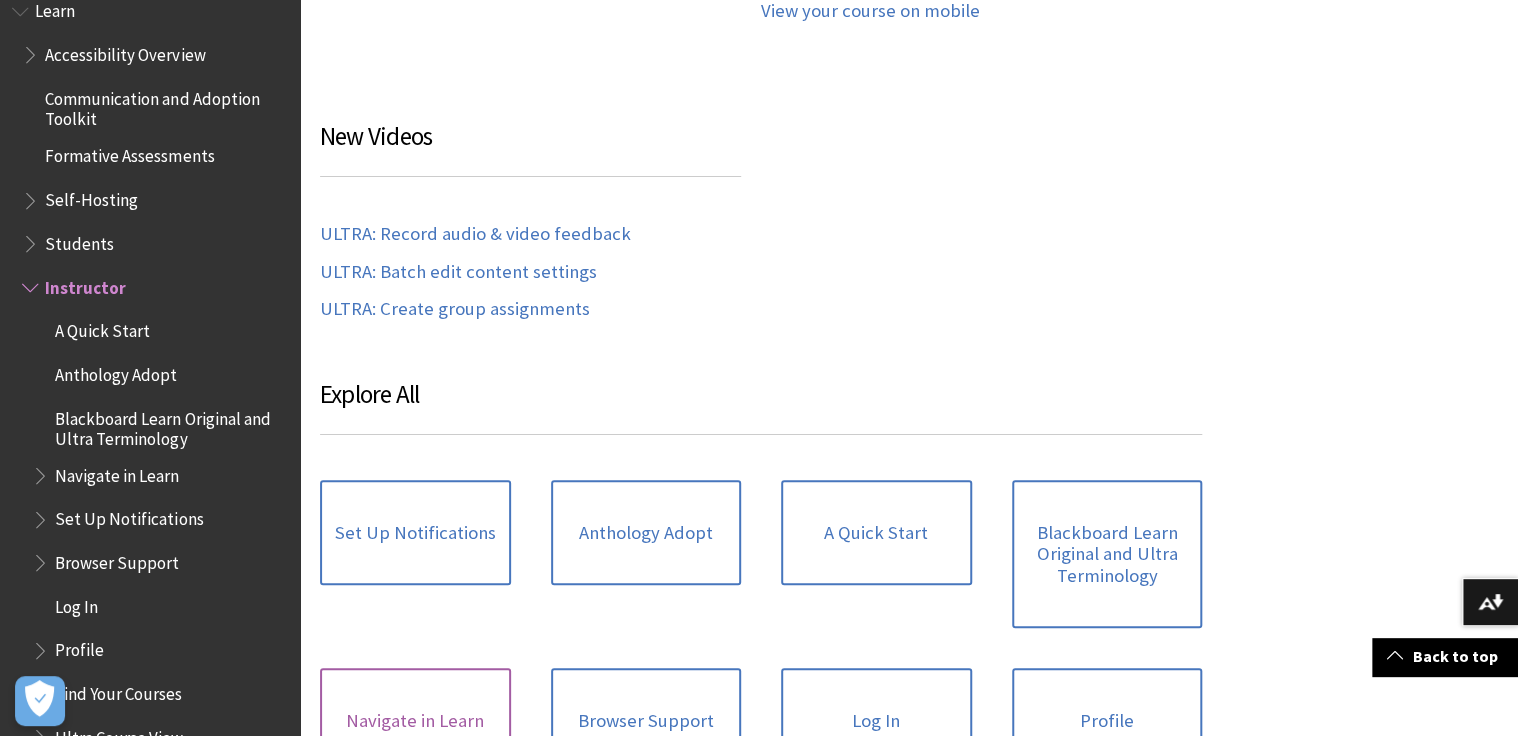 scroll, scrollTop: 772, scrollLeft: 0, axis: vertical 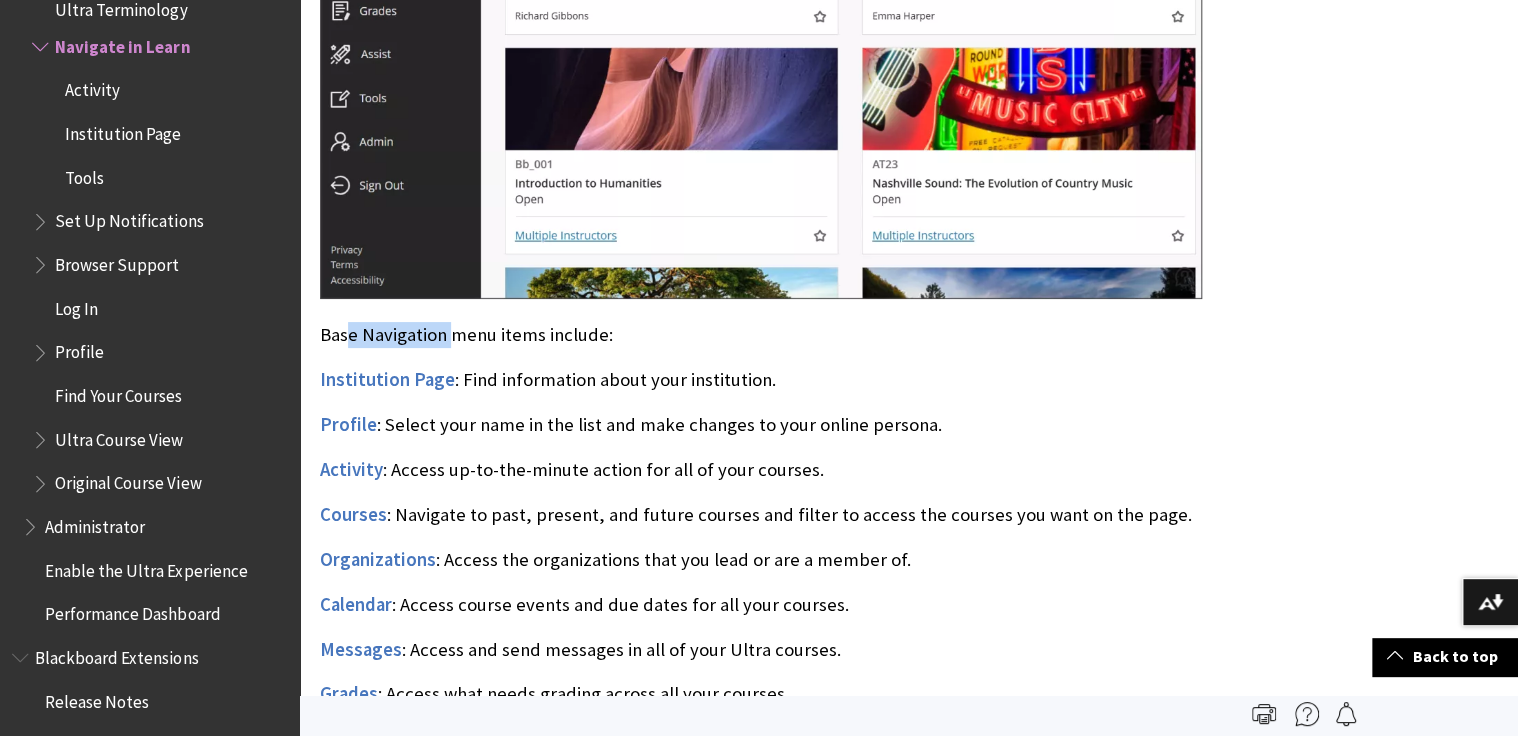 drag, startPoint x: 348, startPoint y: 309, endPoint x: 452, endPoint y: 307, distance: 104.019226 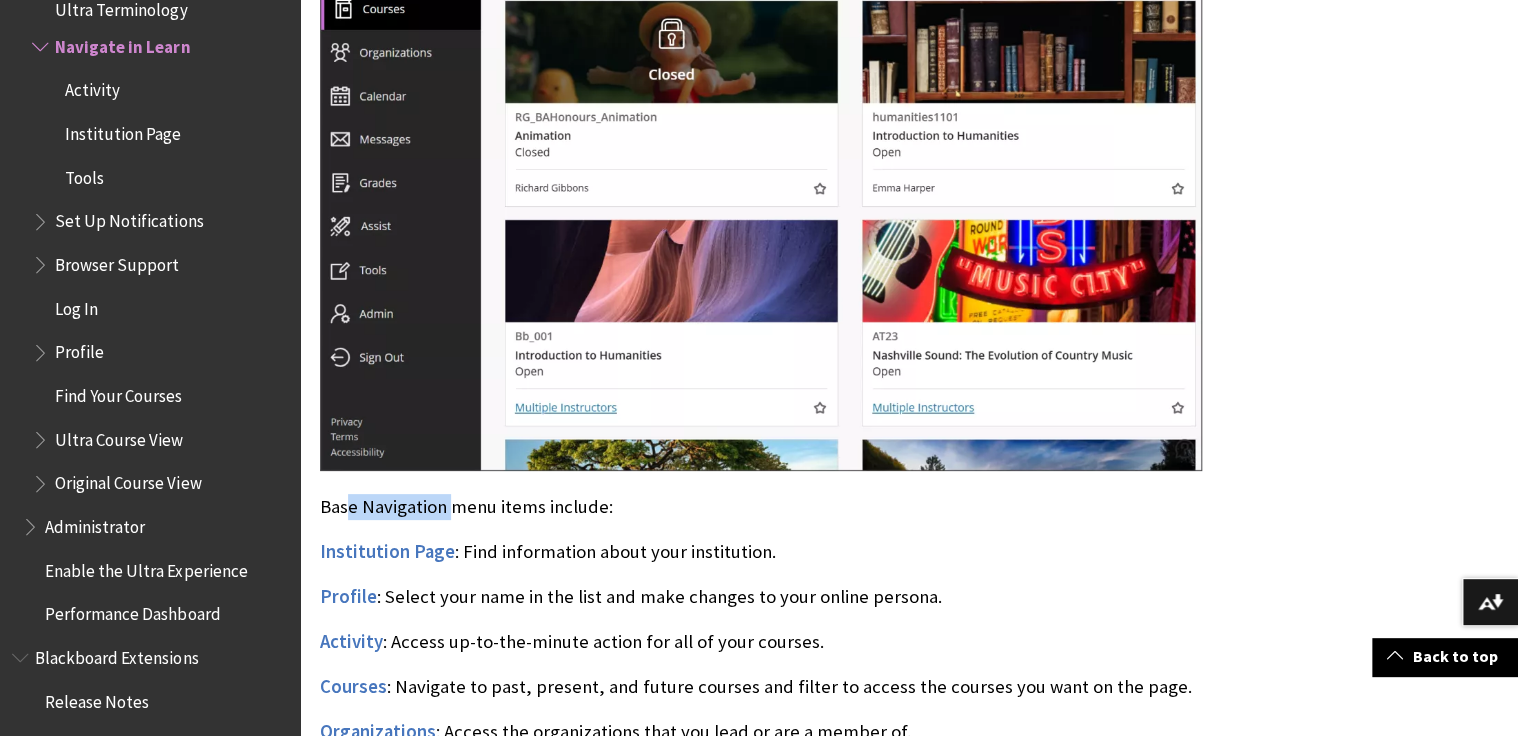 scroll, scrollTop: 1200, scrollLeft: 0, axis: vertical 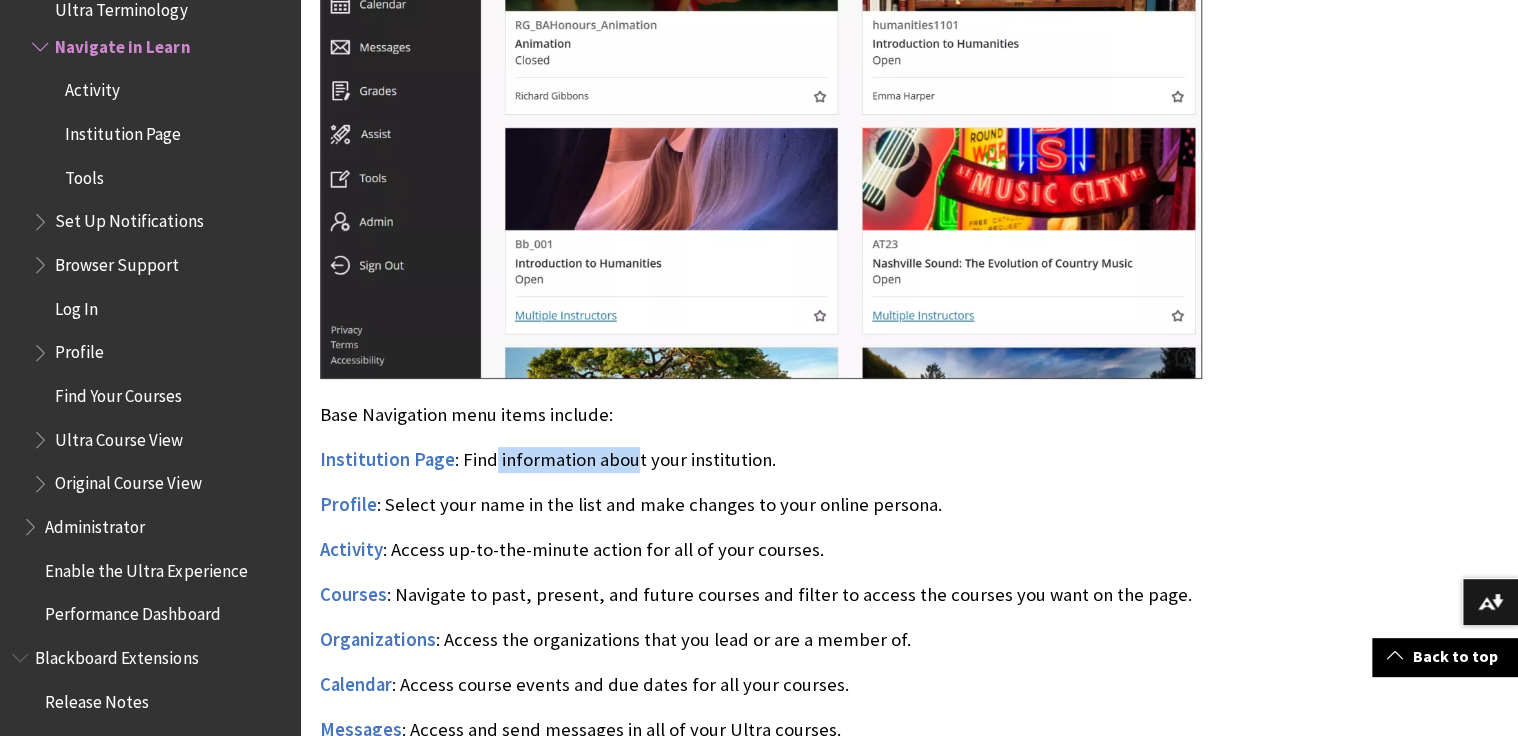 drag, startPoint x: 540, startPoint y: 438, endPoint x: 640, endPoint y: 438, distance: 100 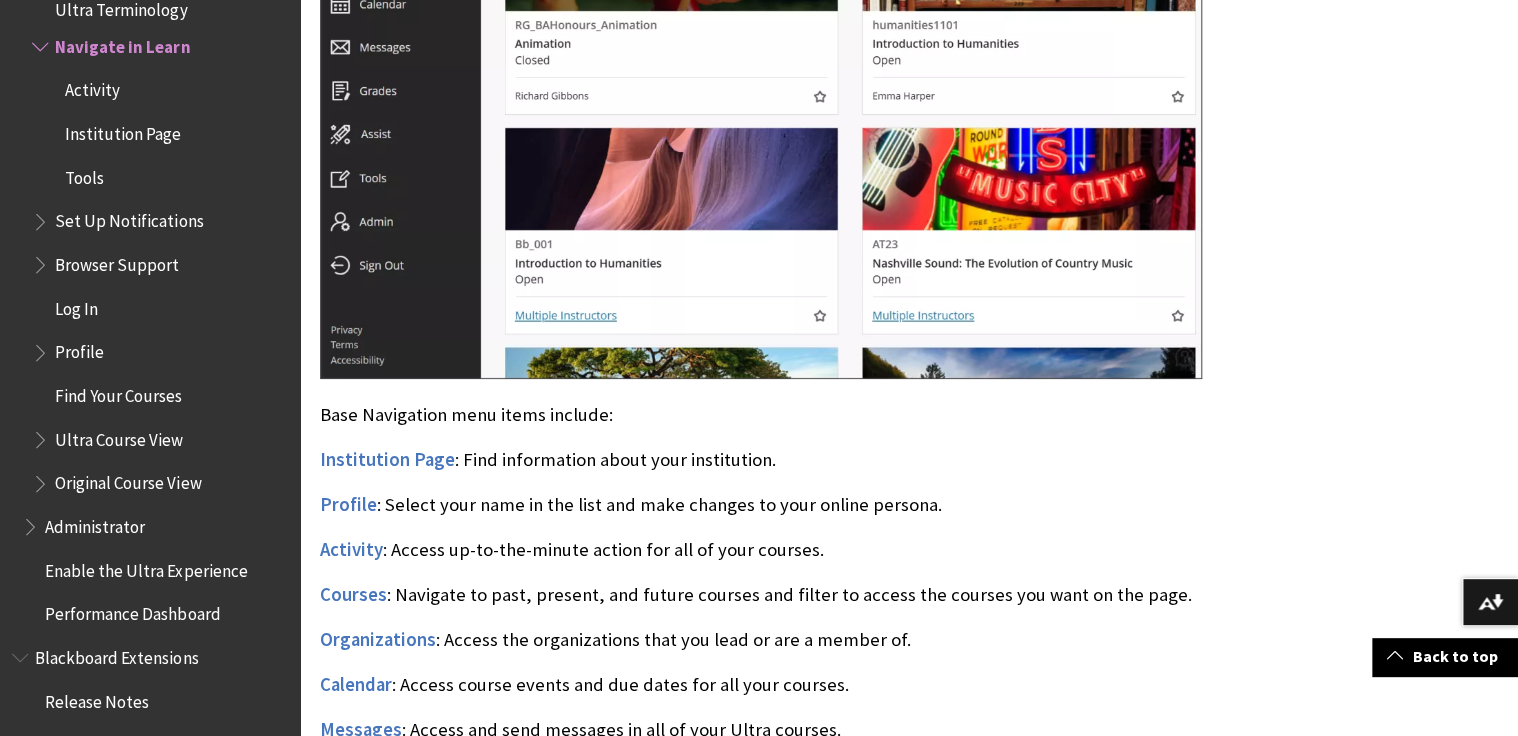 drag, startPoint x: 640, startPoint y: 438, endPoint x: 763, endPoint y: 447, distance: 123.32883 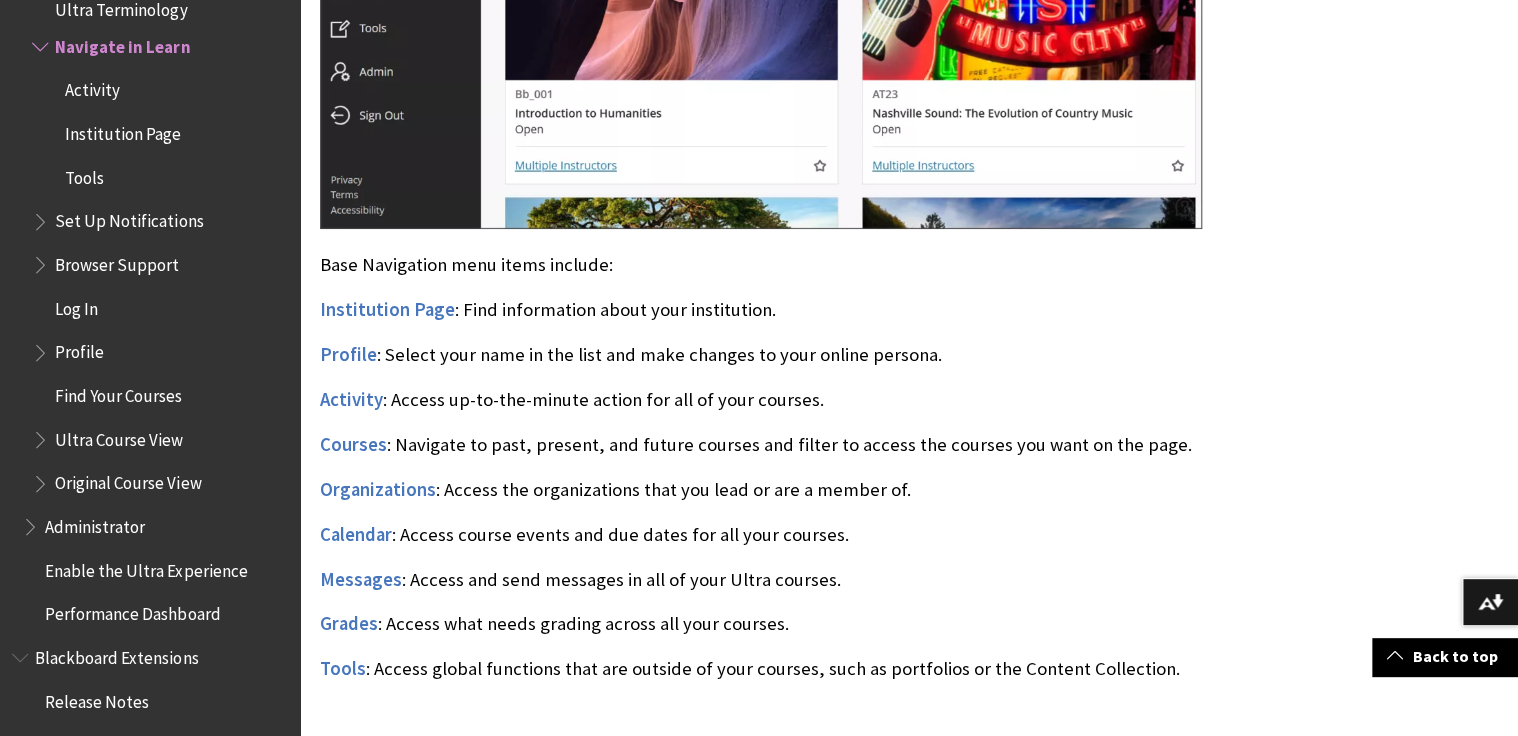scroll, scrollTop: 1360, scrollLeft: 0, axis: vertical 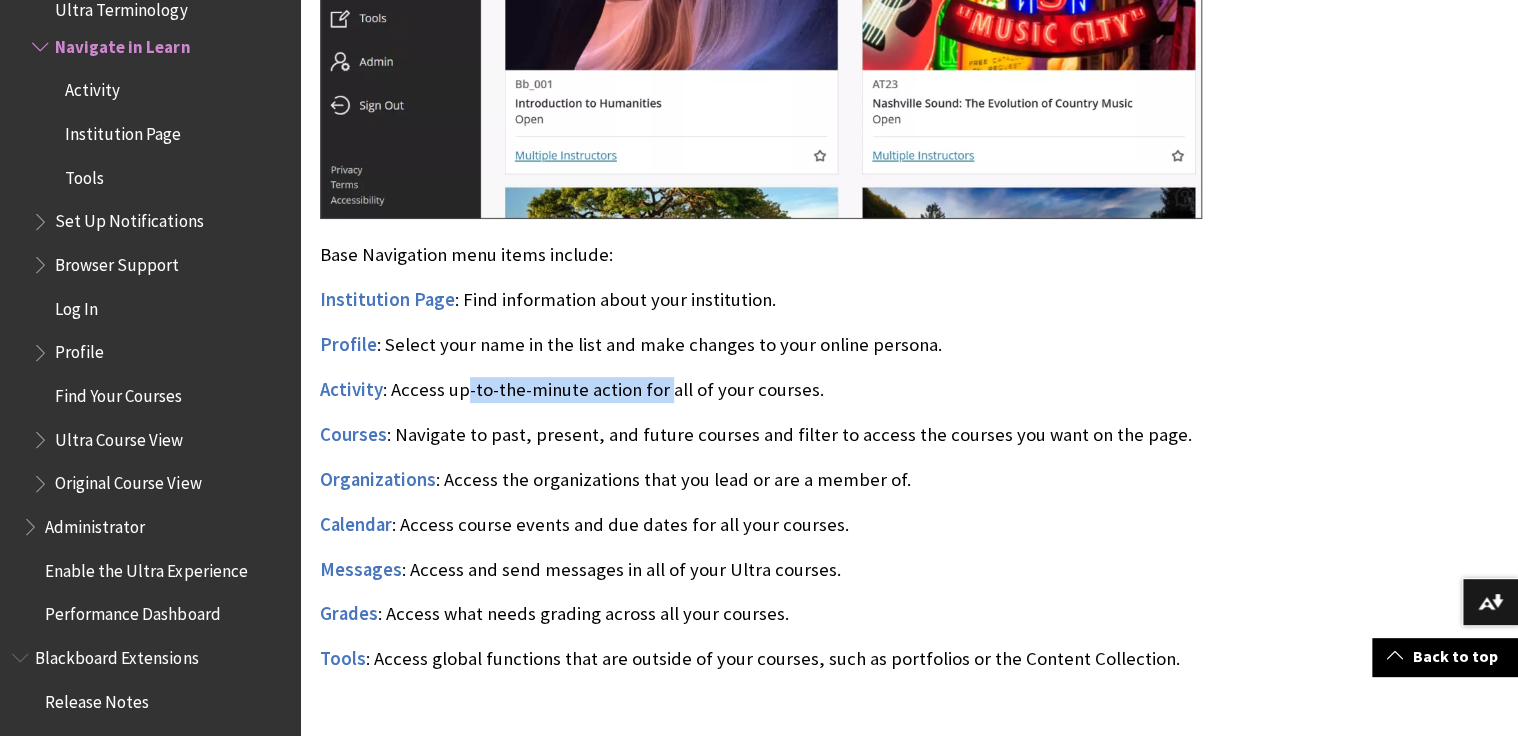 drag, startPoint x: 472, startPoint y: 360, endPoint x: 666, endPoint y: 361, distance: 194.00258 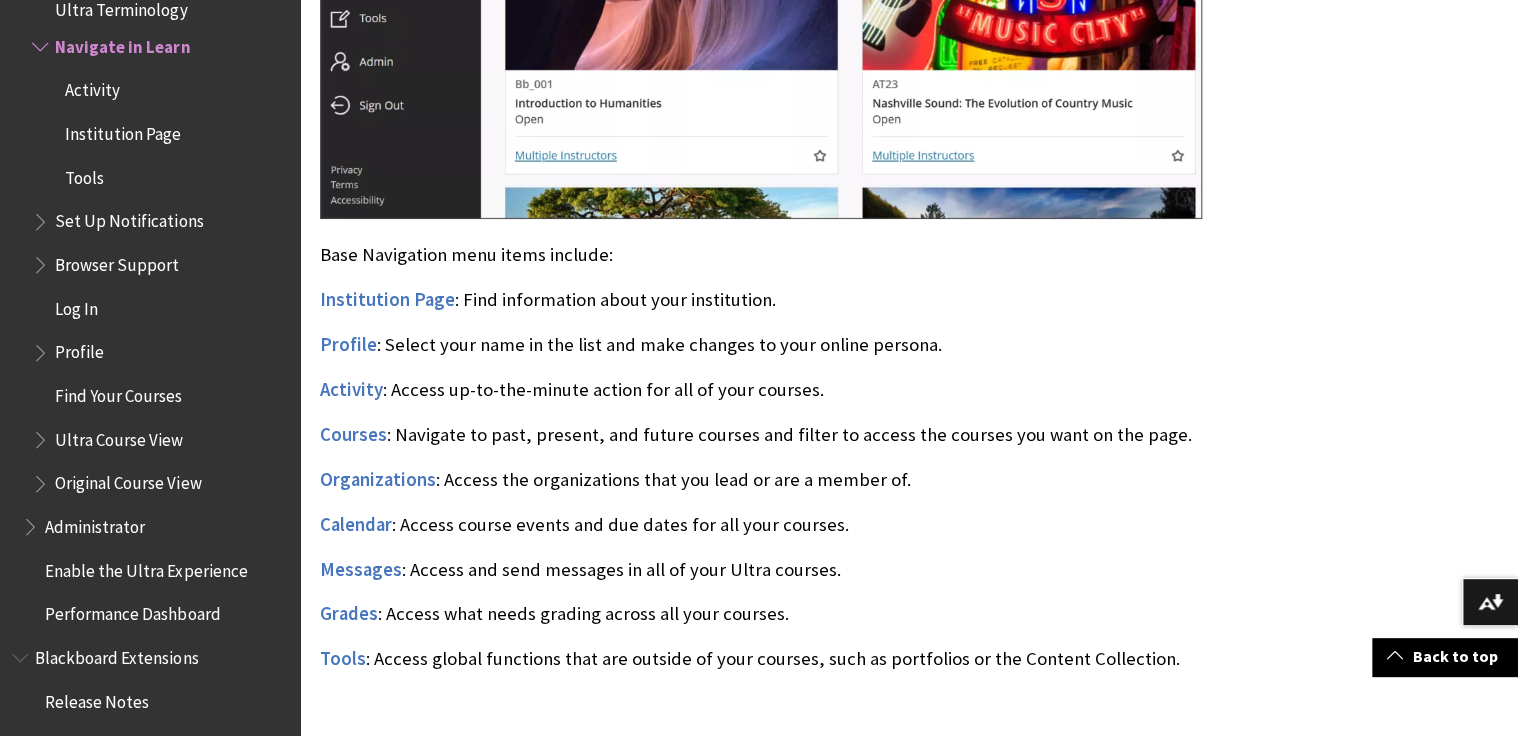 drag, startPoint x: 666, startPoint y: 361, endPoint x: 738, endPoint y: 374, distance: 73.1642 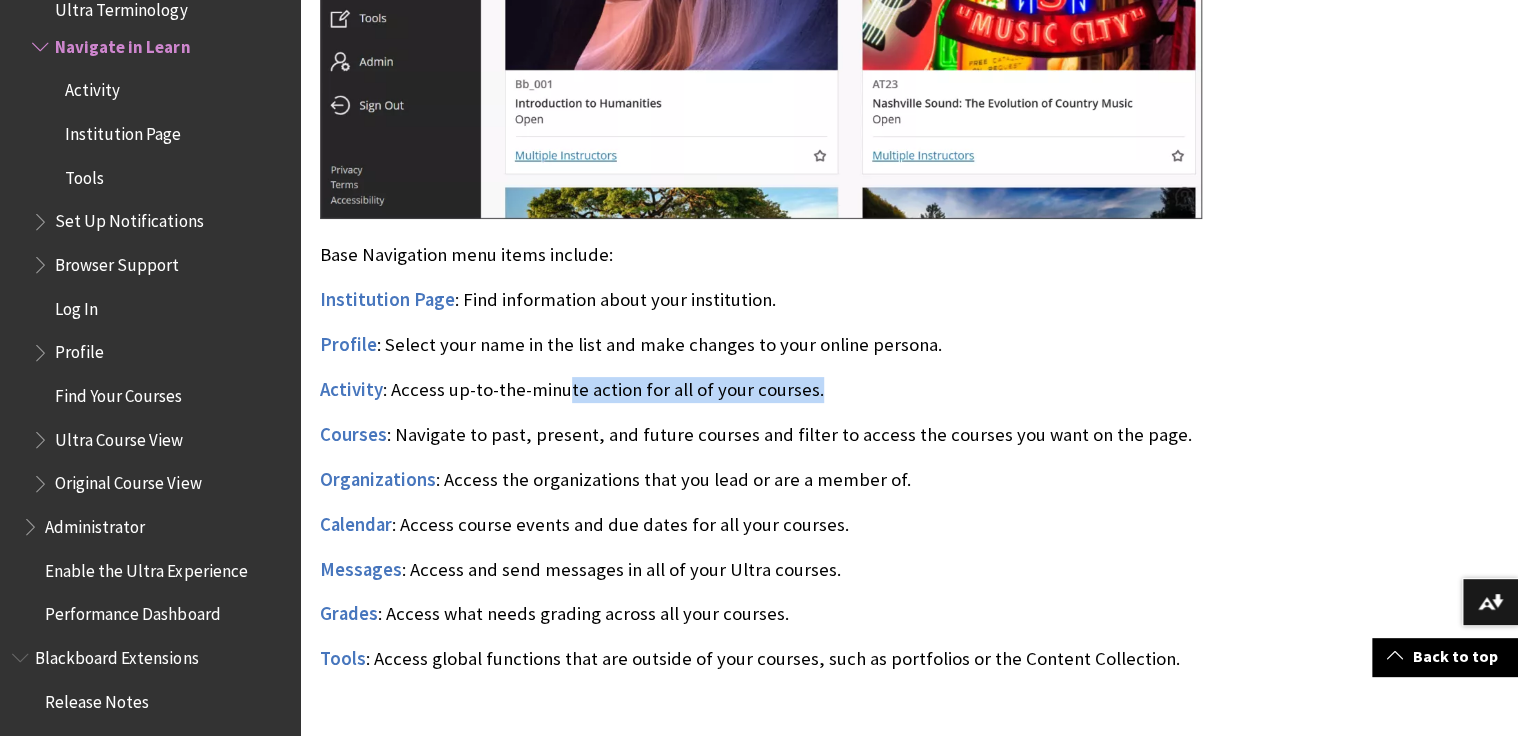 drag, startPoint x: 564, startPoint y: 361, endPoint x: 835, endPoint y: 362, distance: 271.00183 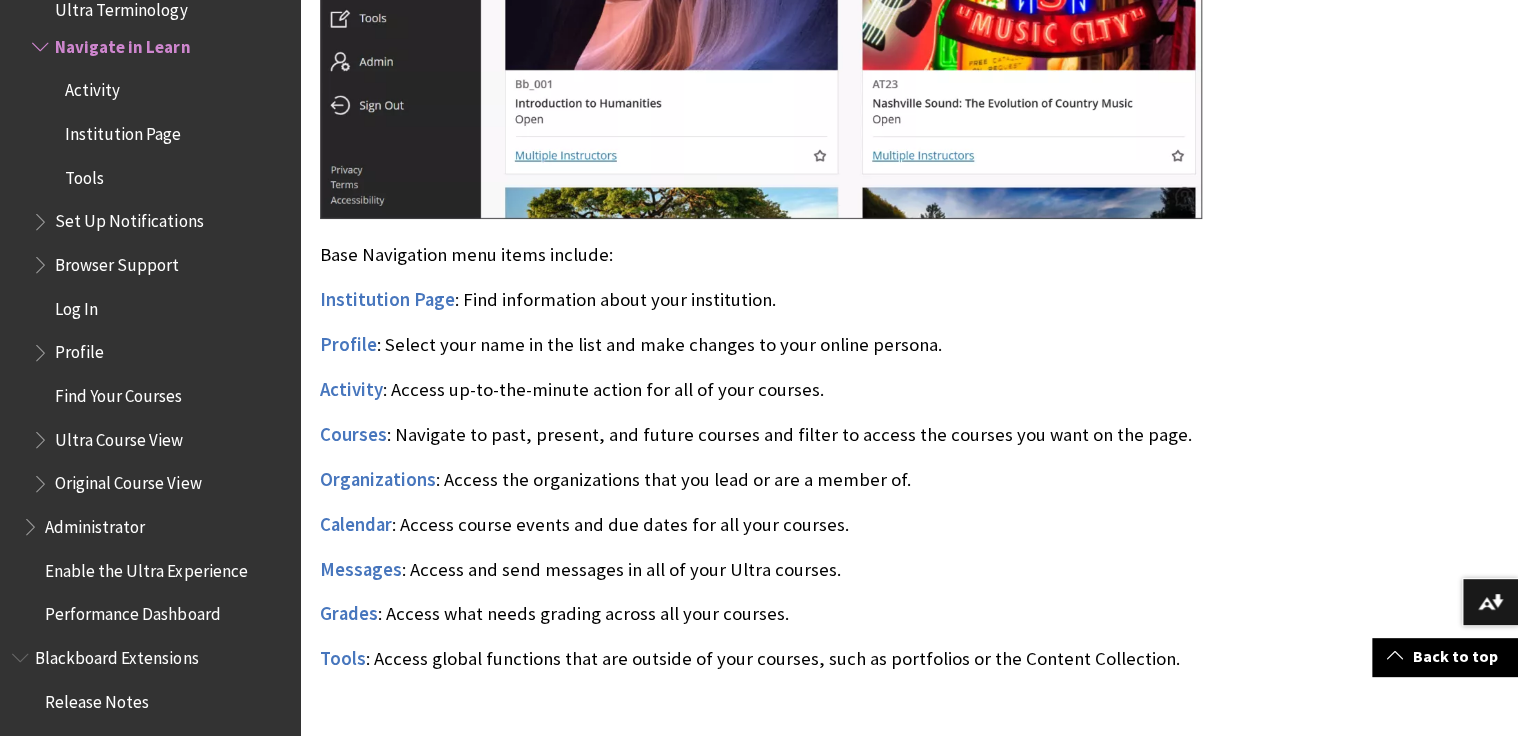 drag, startPoint x: 835, startPoint y: 362, endPoint x: 600, endPoint y: 471, distance: 259.04825 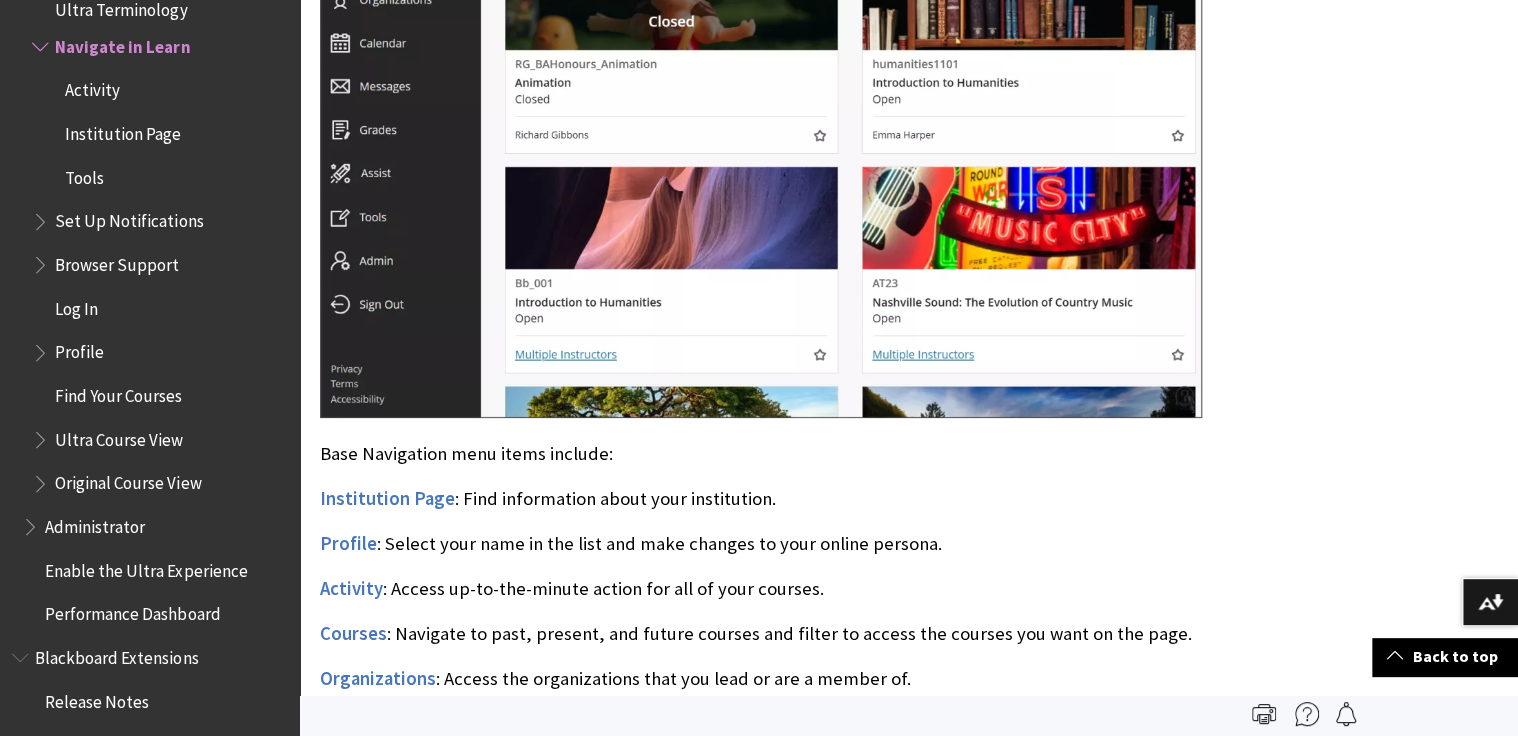 scroll, scrollTop: 1077, scrollLeft: 0, axis: vertical 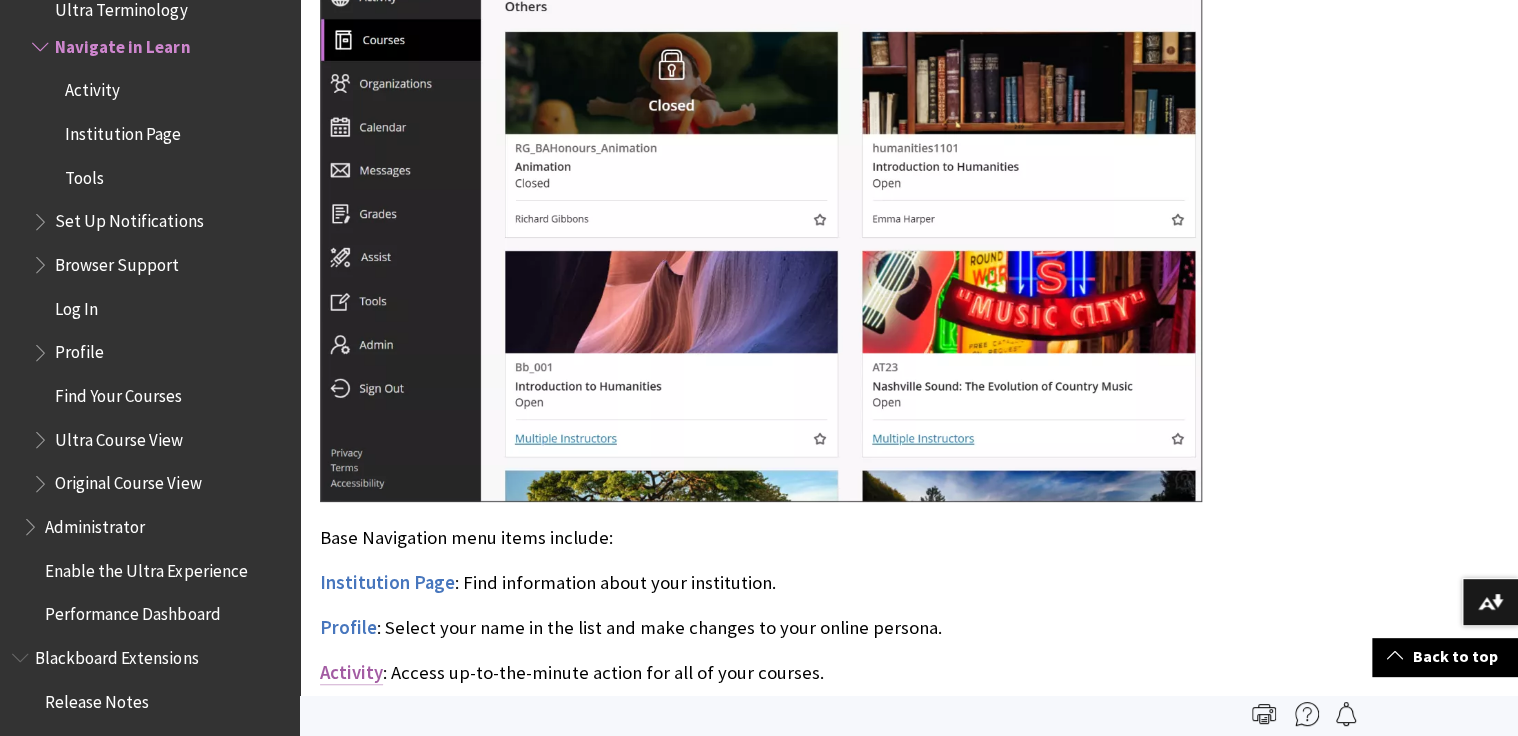click on "Activity" at bounding box center (351, 672) 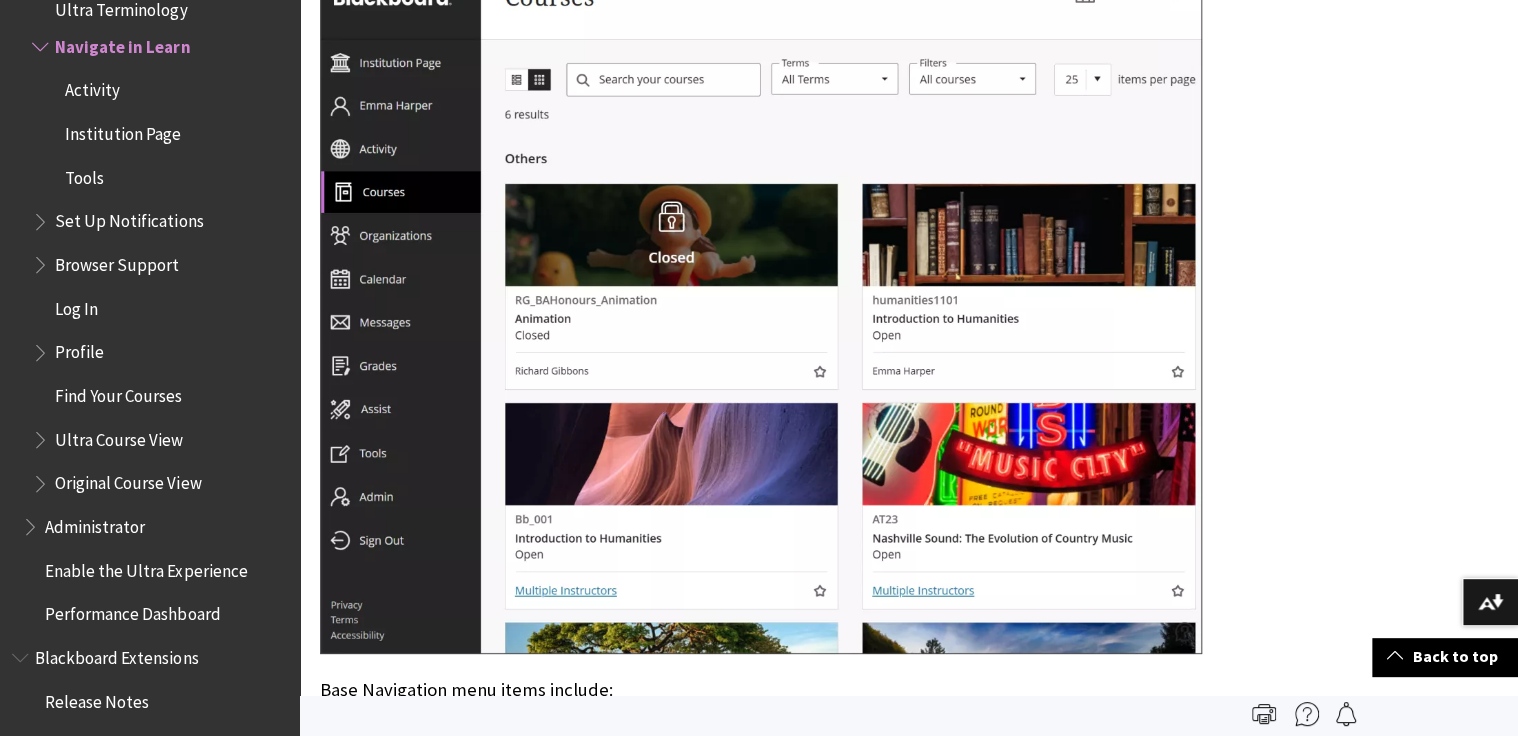 scroll, scrollTop: 796, scrollLeft: 0, axis: vertical 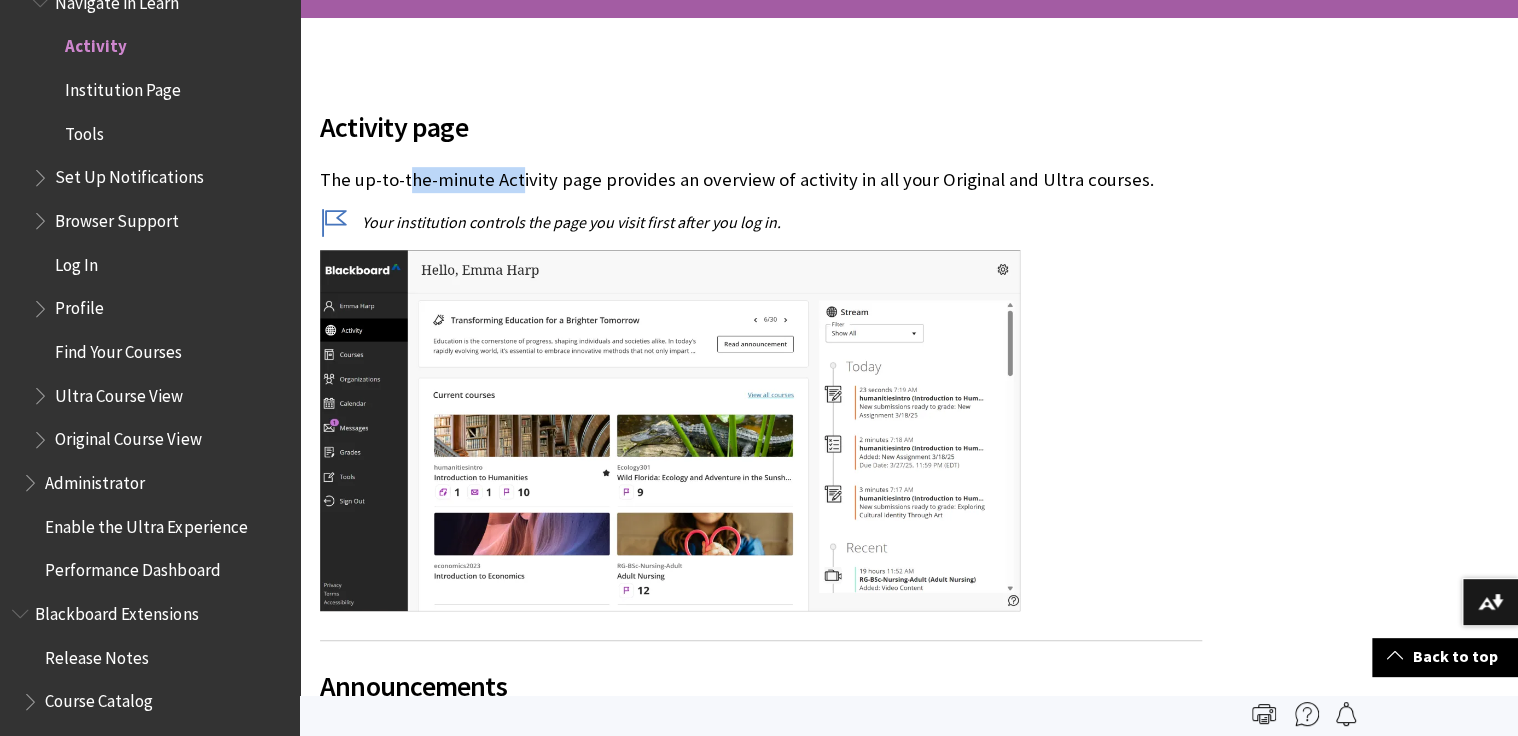 drag, startPoint x: 412, startPoint y: 176, endPoint x: 524, endPoint y: 183, distance: 112.21854 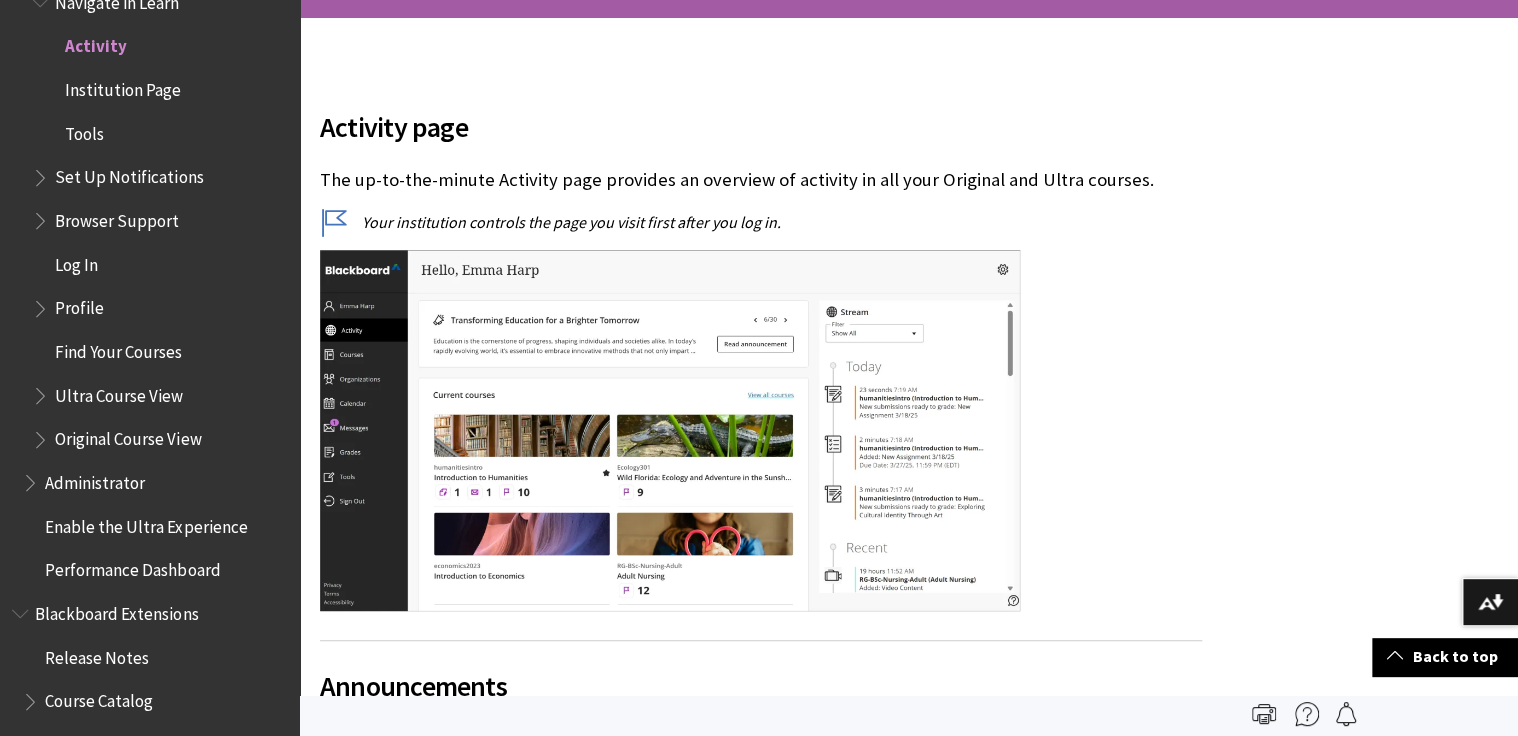 drag, startPoint x: 524, startPoint y: 183, endPoint x: 622, endPoint y: 193, distance: 98.50888 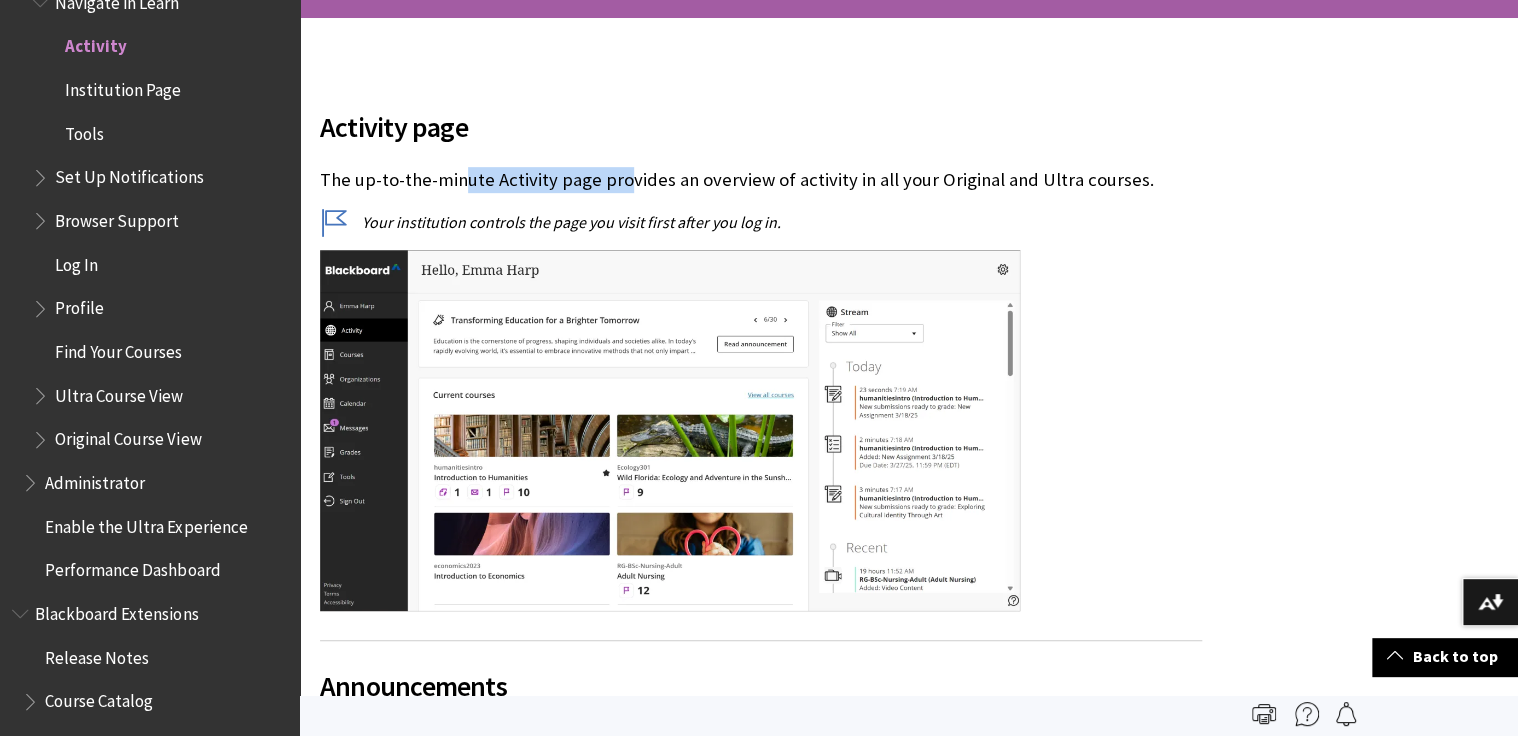drag, startPoint x: 464, startPoint y: 181, endPoint x: 644, endPoint y: 181, distance: 180 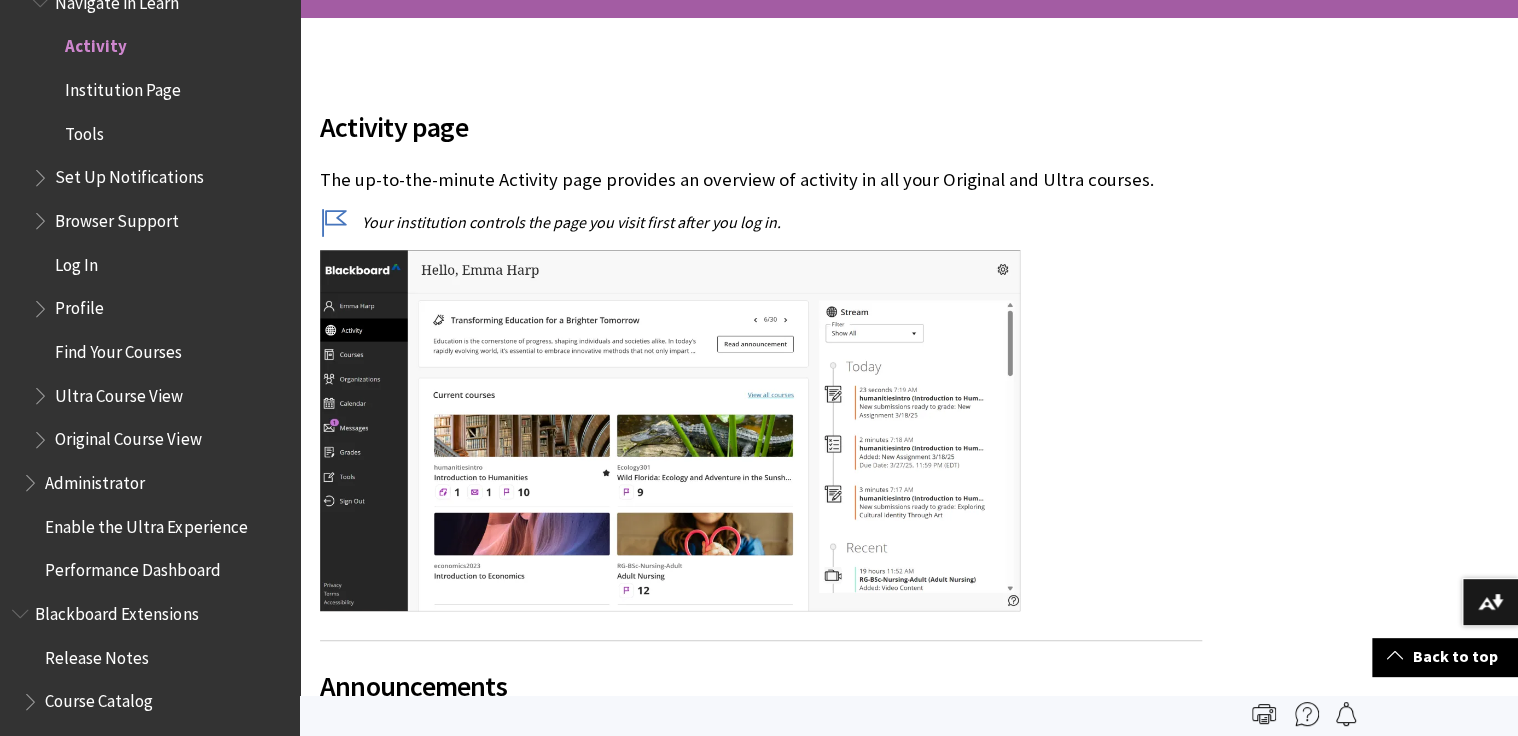 drag, startPoint x: 644, startPoint y: 181, endPoint x: 753, endPoint y: 181, distance: 109 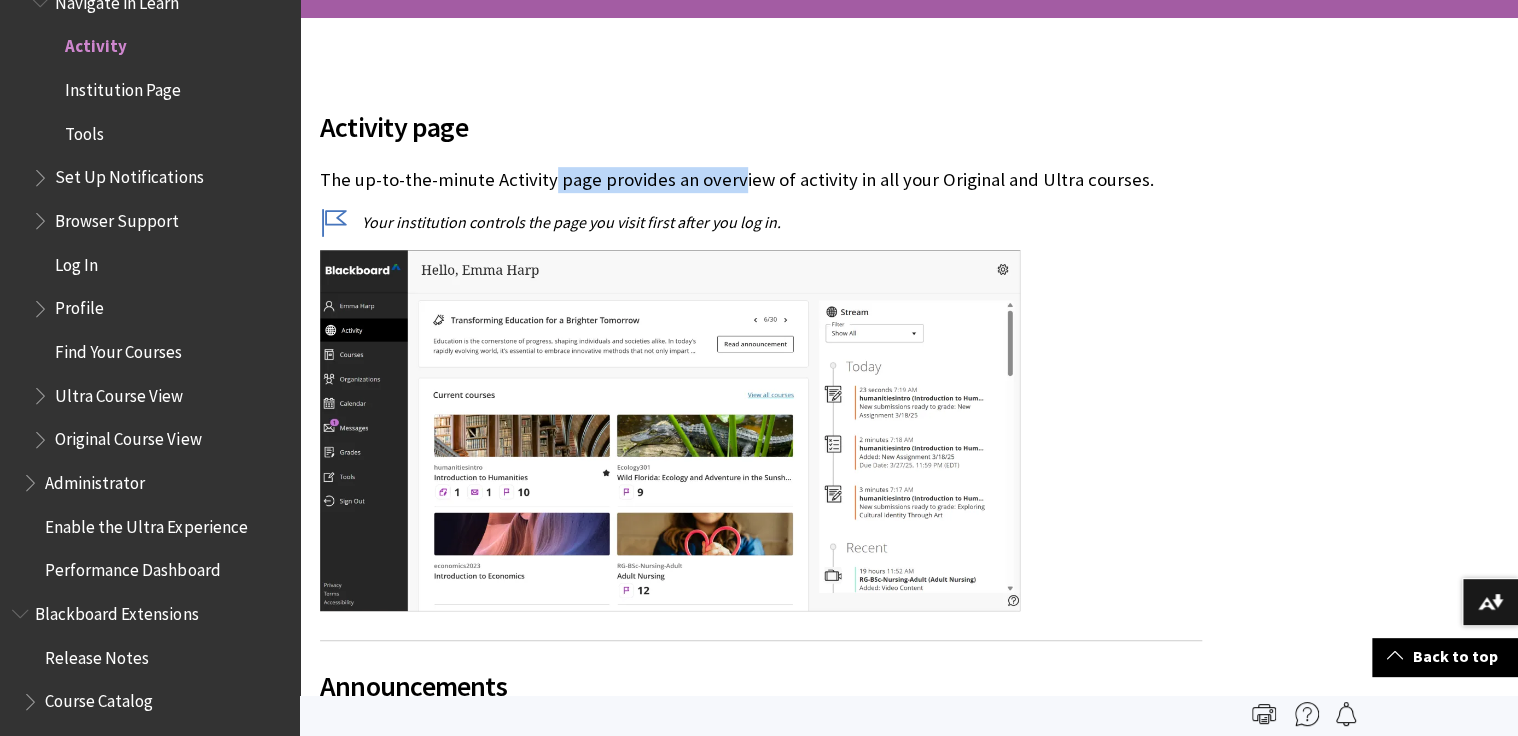 drag, startPoint x: 550, startPoint y: 179, endPoint x: 739, endPoint y: 179, distance: 189 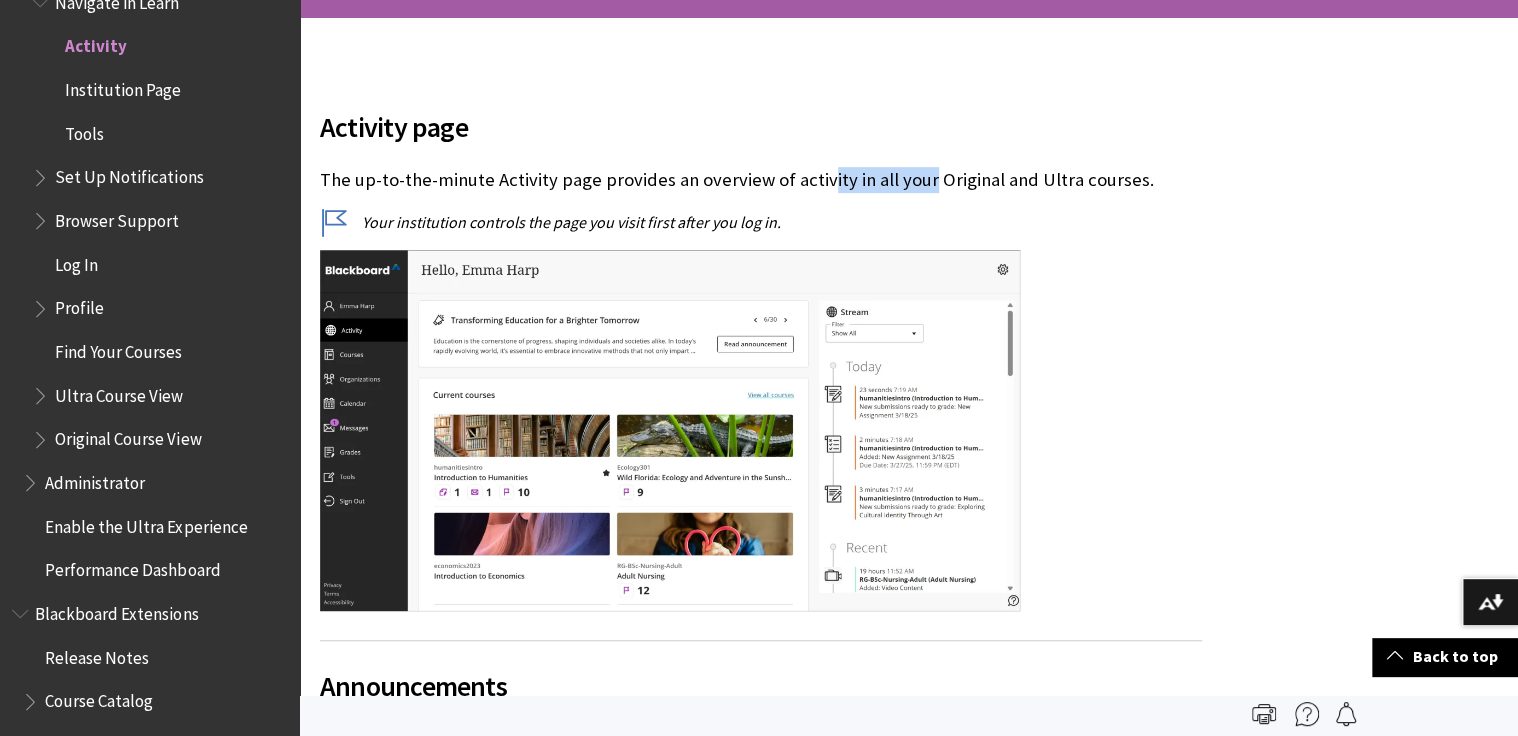drag, startPoint x: 739, startPoint y: 179, endPoint x: 921, endPoint y: 187, distance: 182.17574 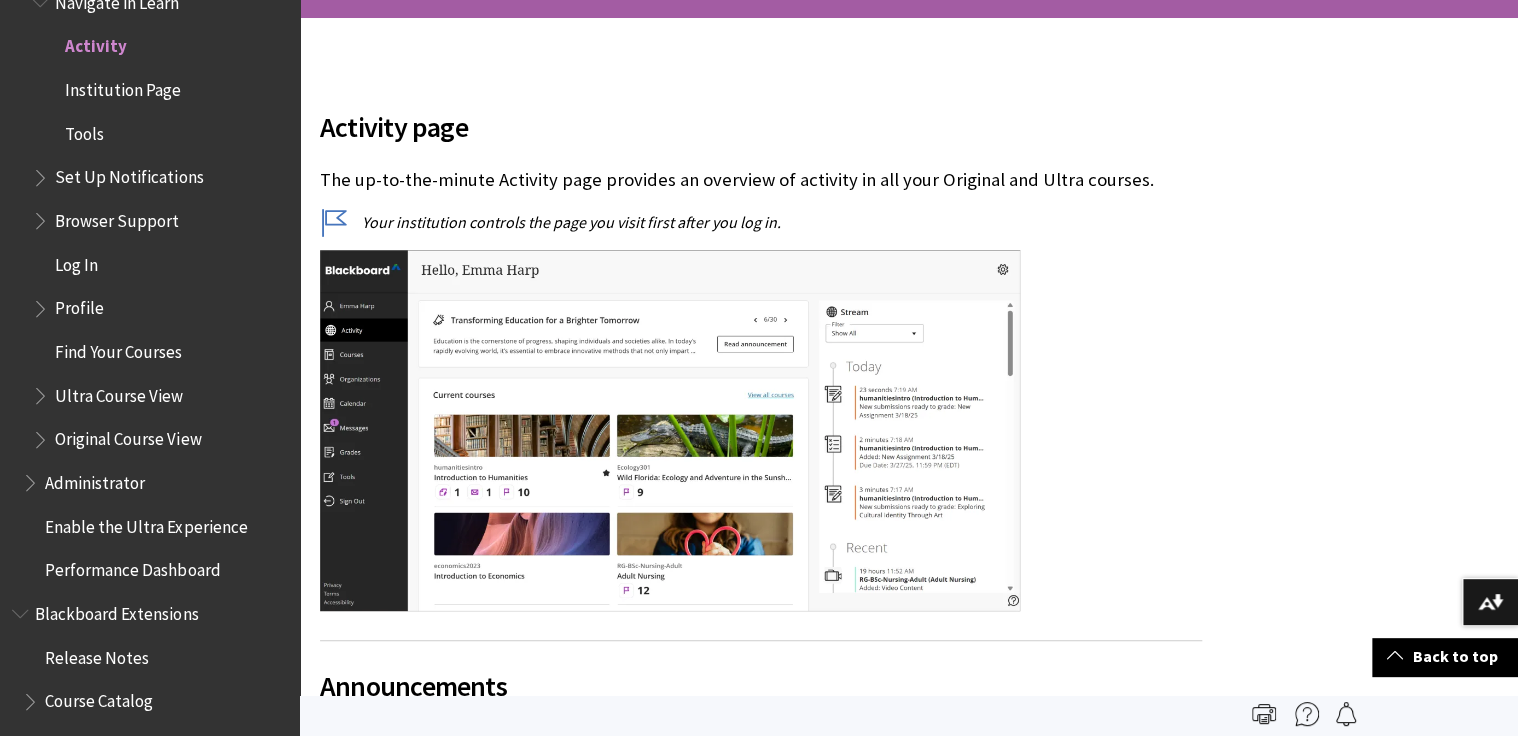 drag, startPoint x: 921, startPoint y: 187, endPoint x: 737, endPoint y: 226, distance: 188.08774 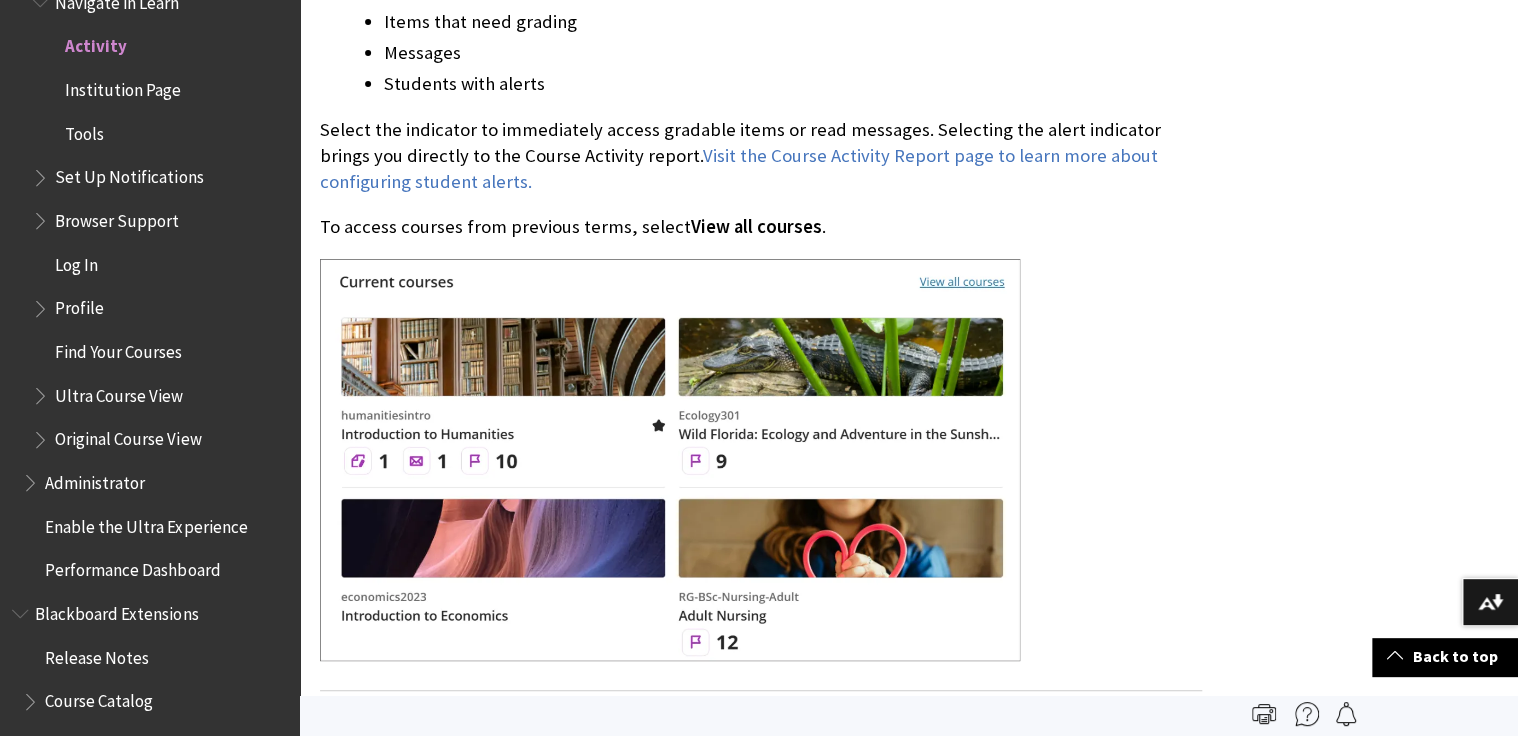 scroll, scrollTop: 1440, scrollLeft: 0, axis: vertical 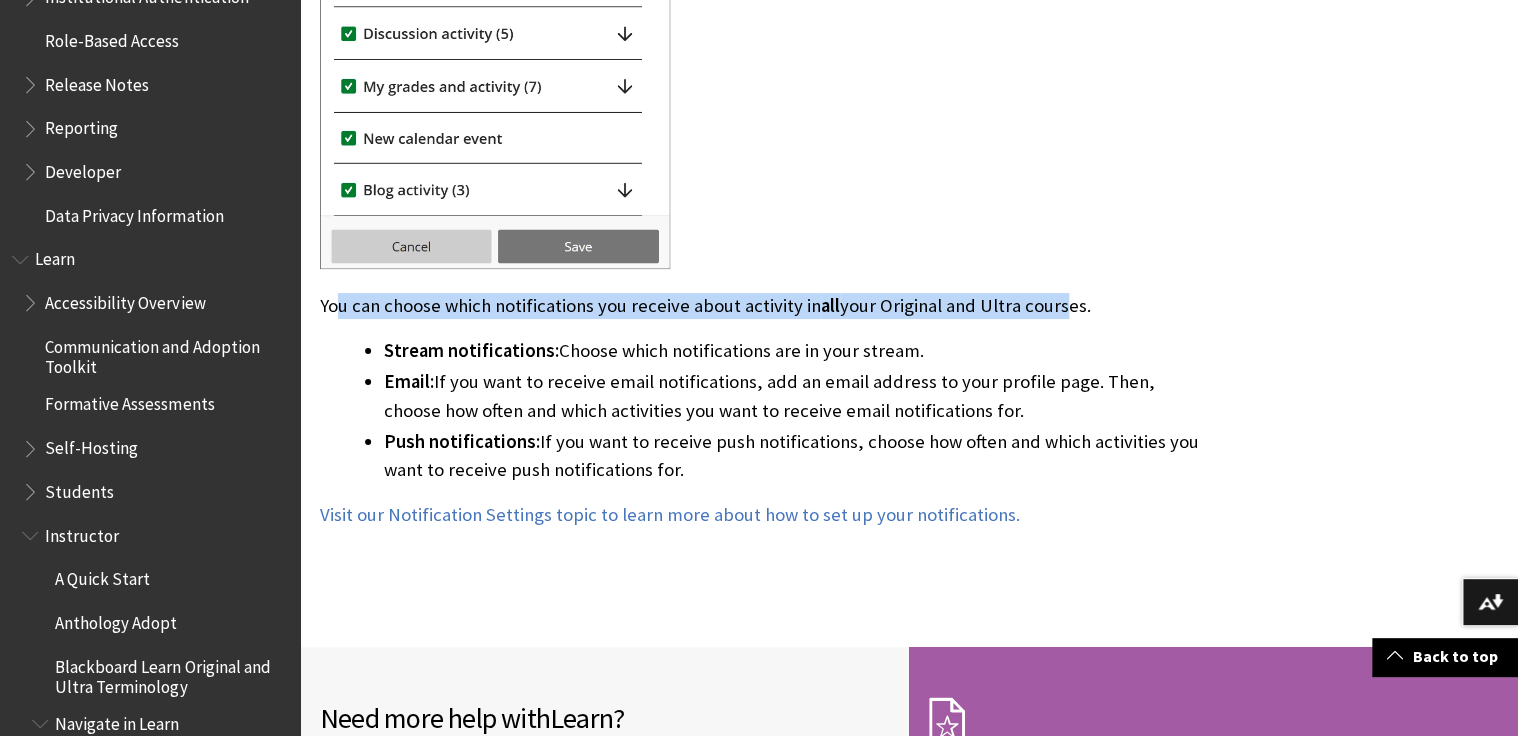 drag, startPoint x: 337, startPoint y: 298, endPoint x: 1049, endPoint y: 301, distance: 712.00635 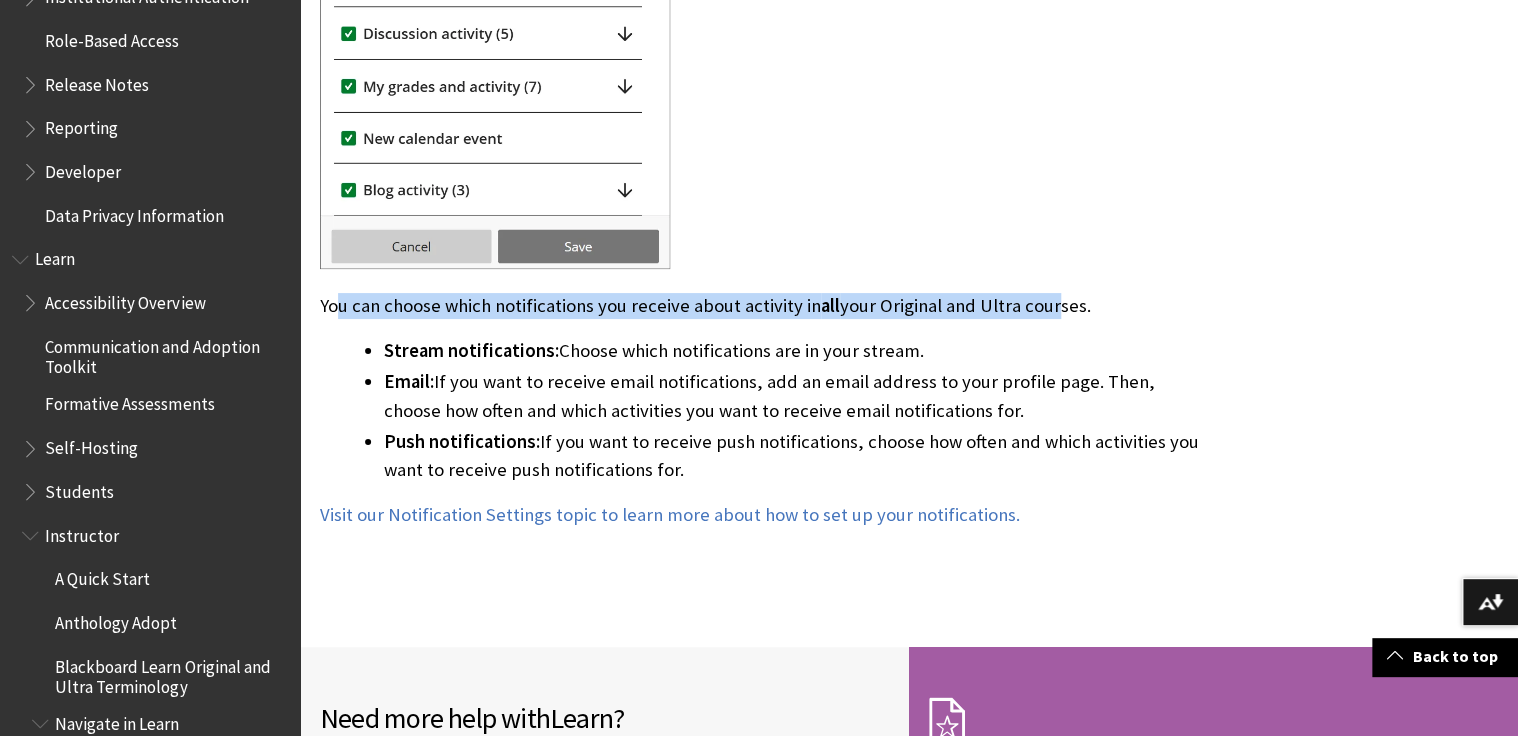 click on "You can choose which notifications you receive about activity in  all  your Original and Ultra courses." at bounding box center [761, 306] 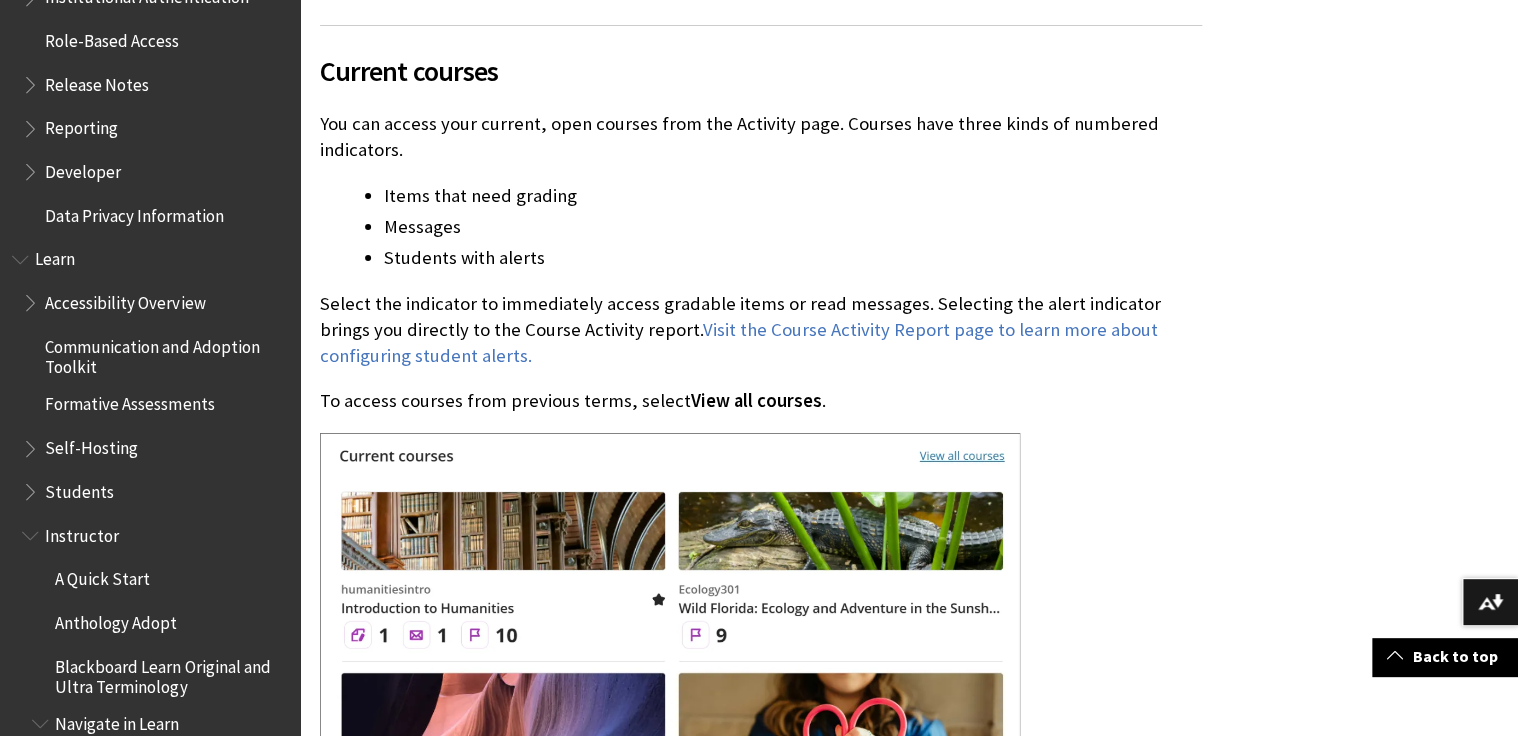 scroll, scrollTop: 1280, scrollLeft: 0, axis: vertical 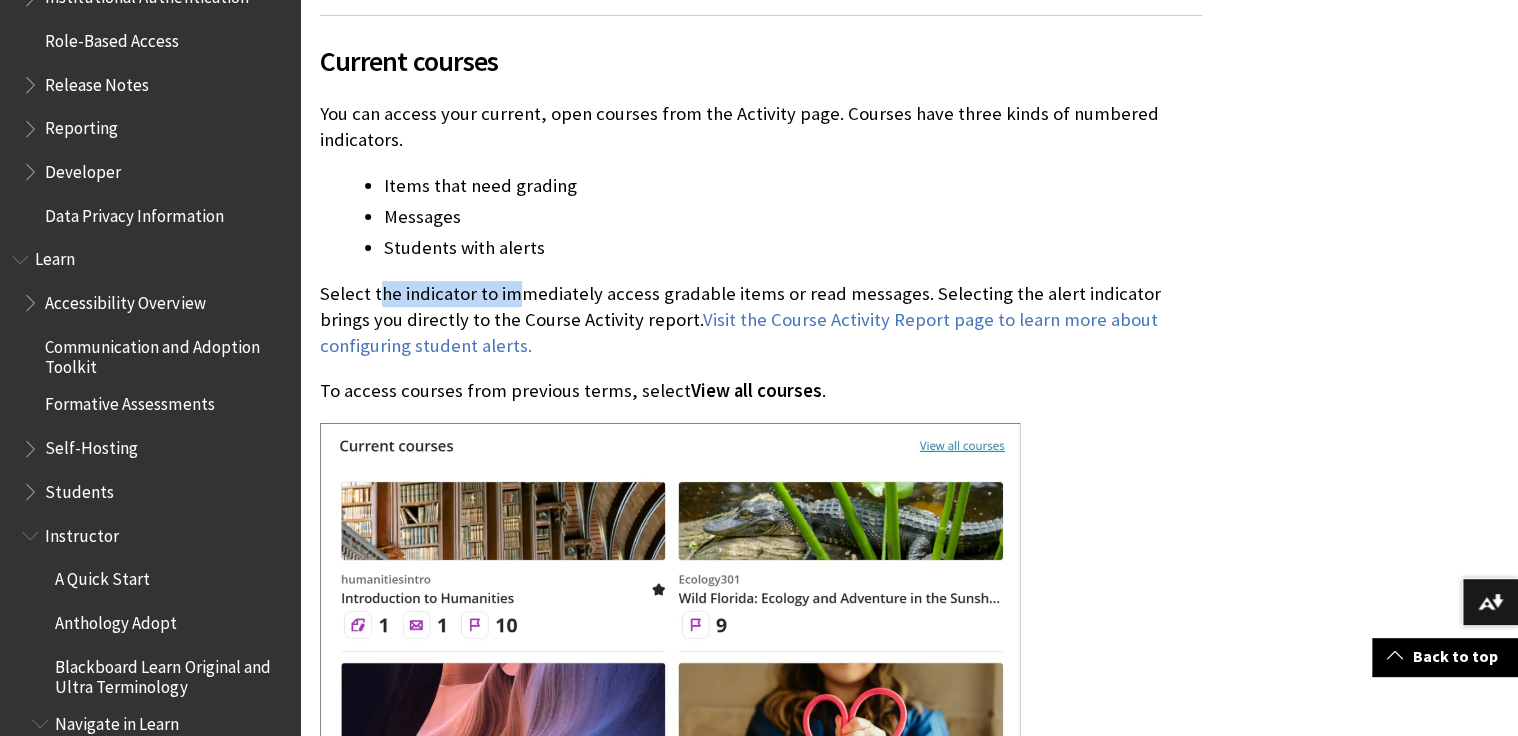 drag, startPoint x: 381, startPoint y: 288, endPoint x: 511, endPoint y: 286, distance: 130.01538 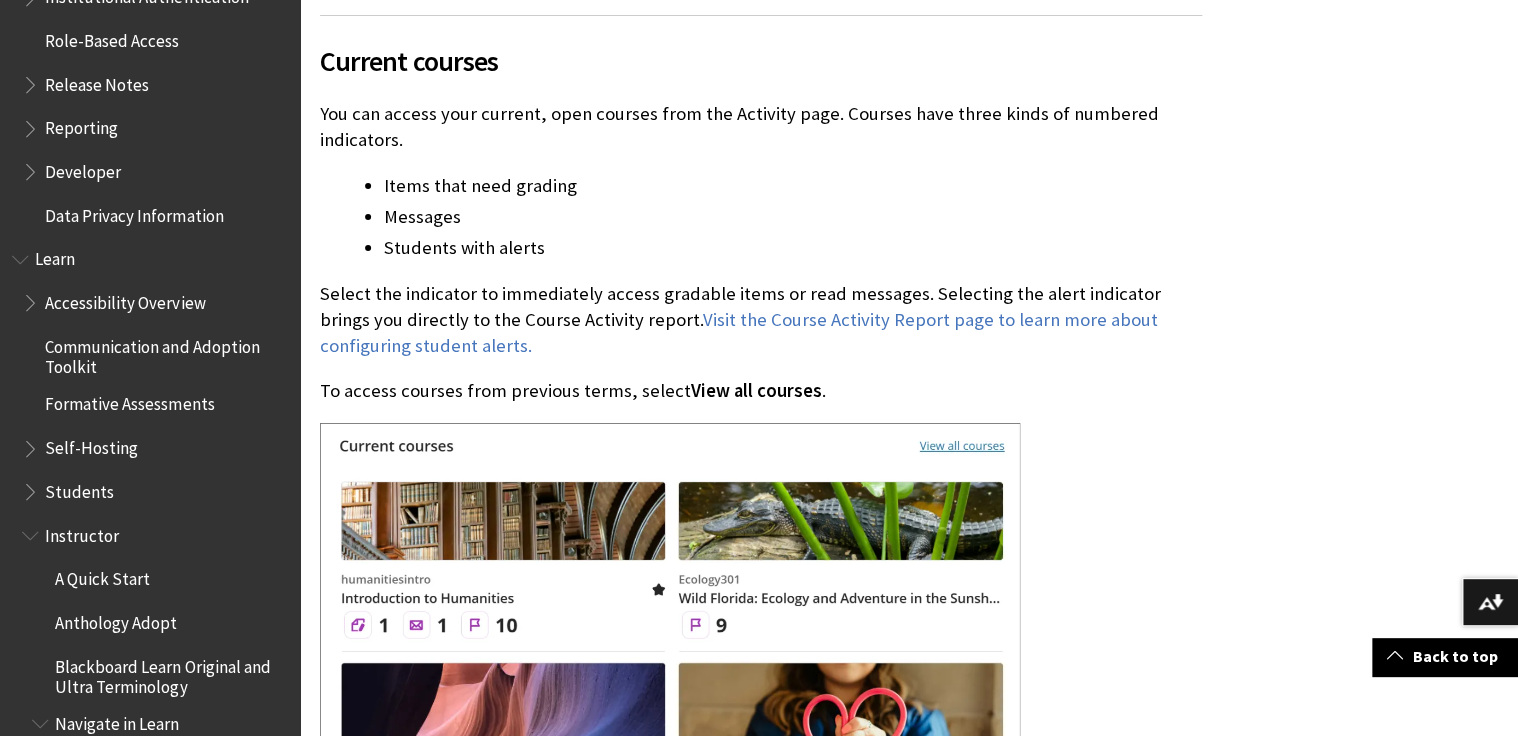 drag, startPoint x: 511, startPoint y: 286, endPoint x: 585, endPoint y: 295, distance: 74.54529 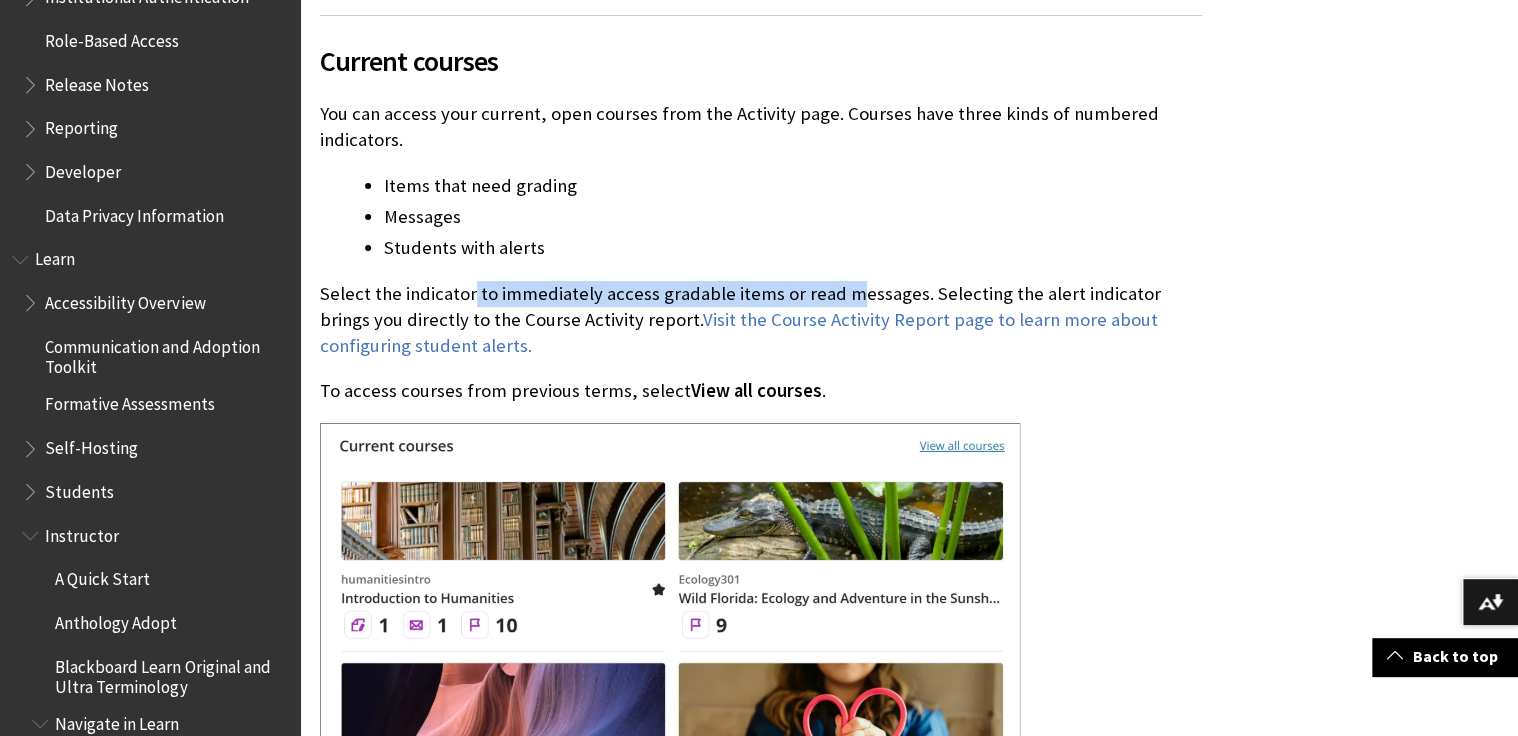 drag, startPoint x: 503, startPoint y: 296, endPoint x: 844, endPoint y: 304, distance: 341.09384 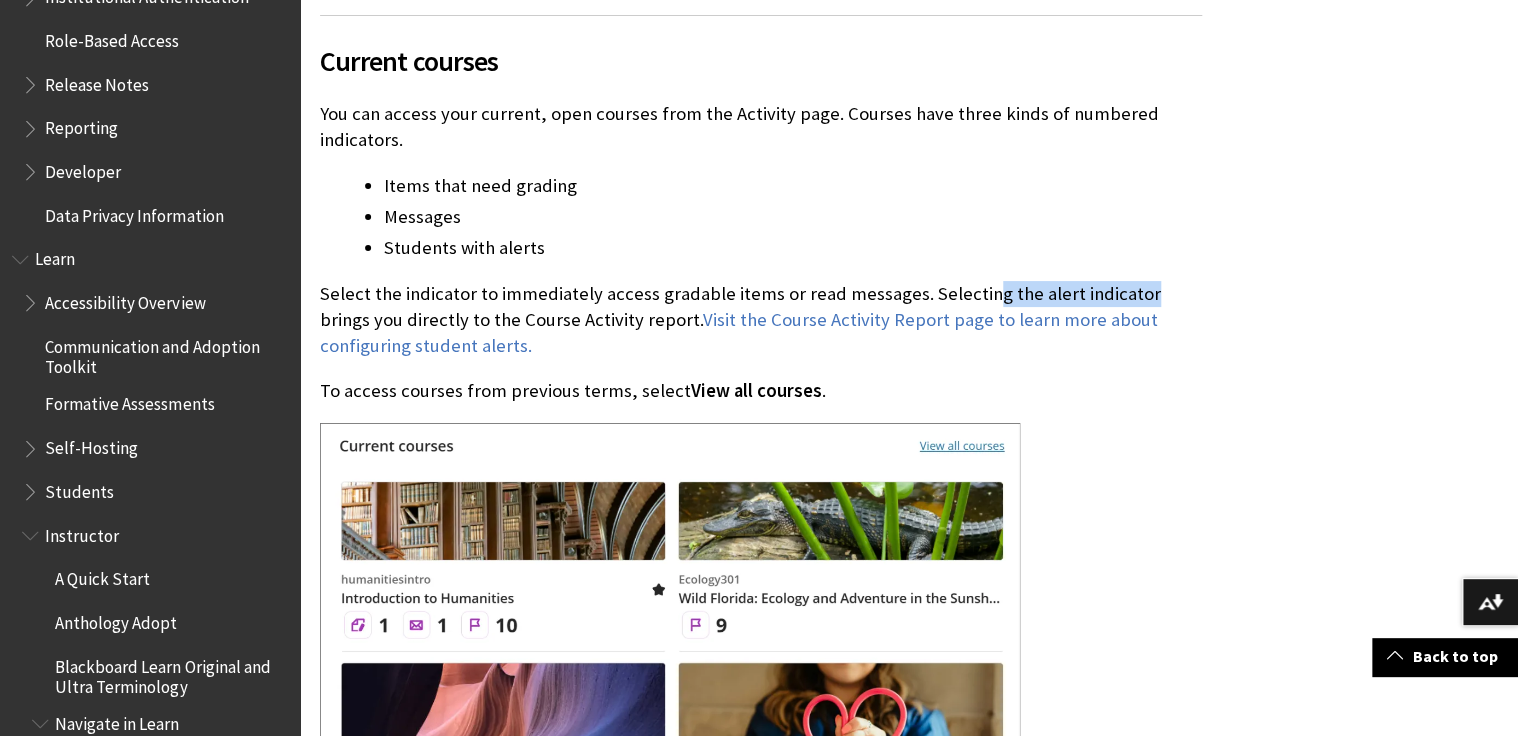 drag, startPoint x: 844, startPoint y: 304, endPoint x: 1130, endPoint y: 296, distance: 286.11188 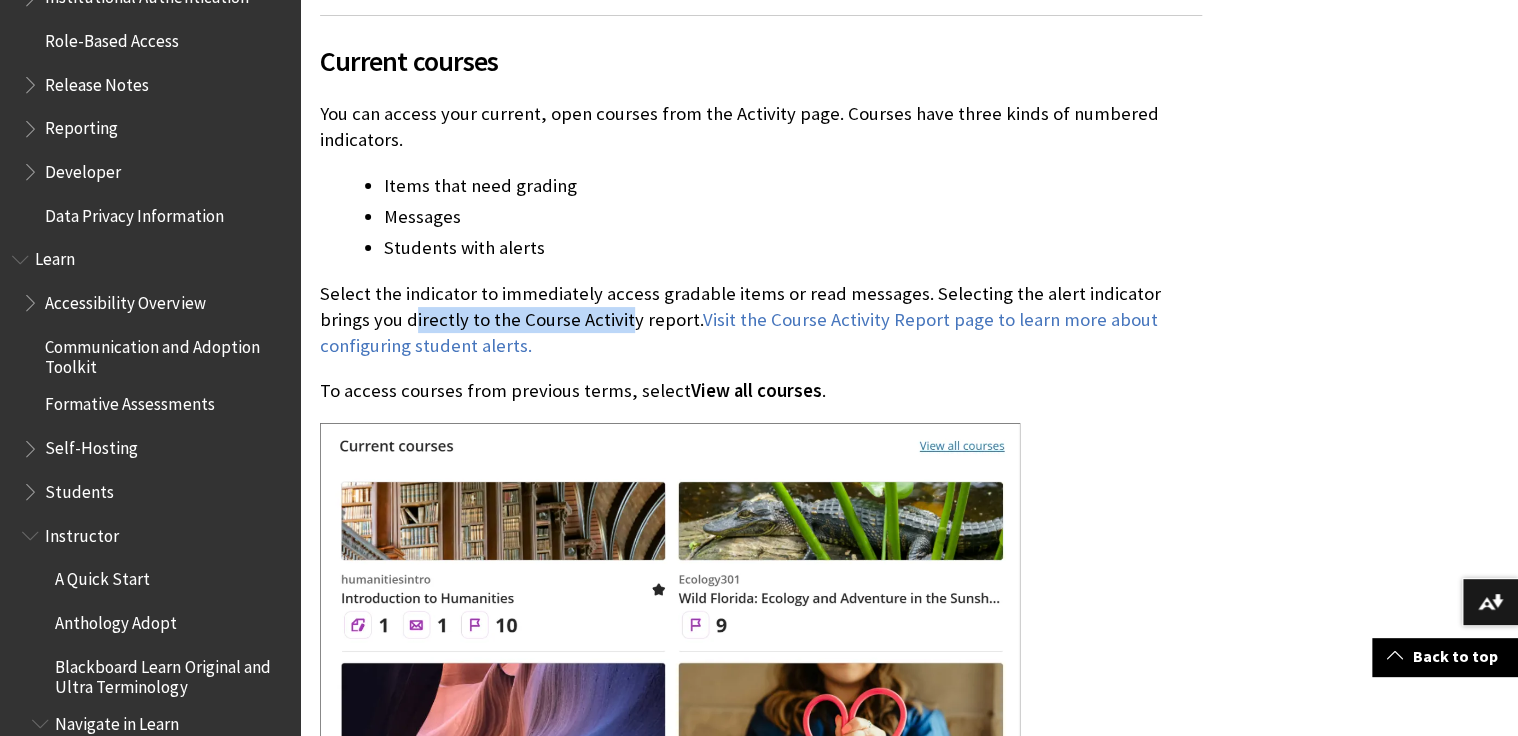drag, startPoint x: 371, startPoint y: 325, endPoint x: 574, endPoint y: 328, distance: 203.02217 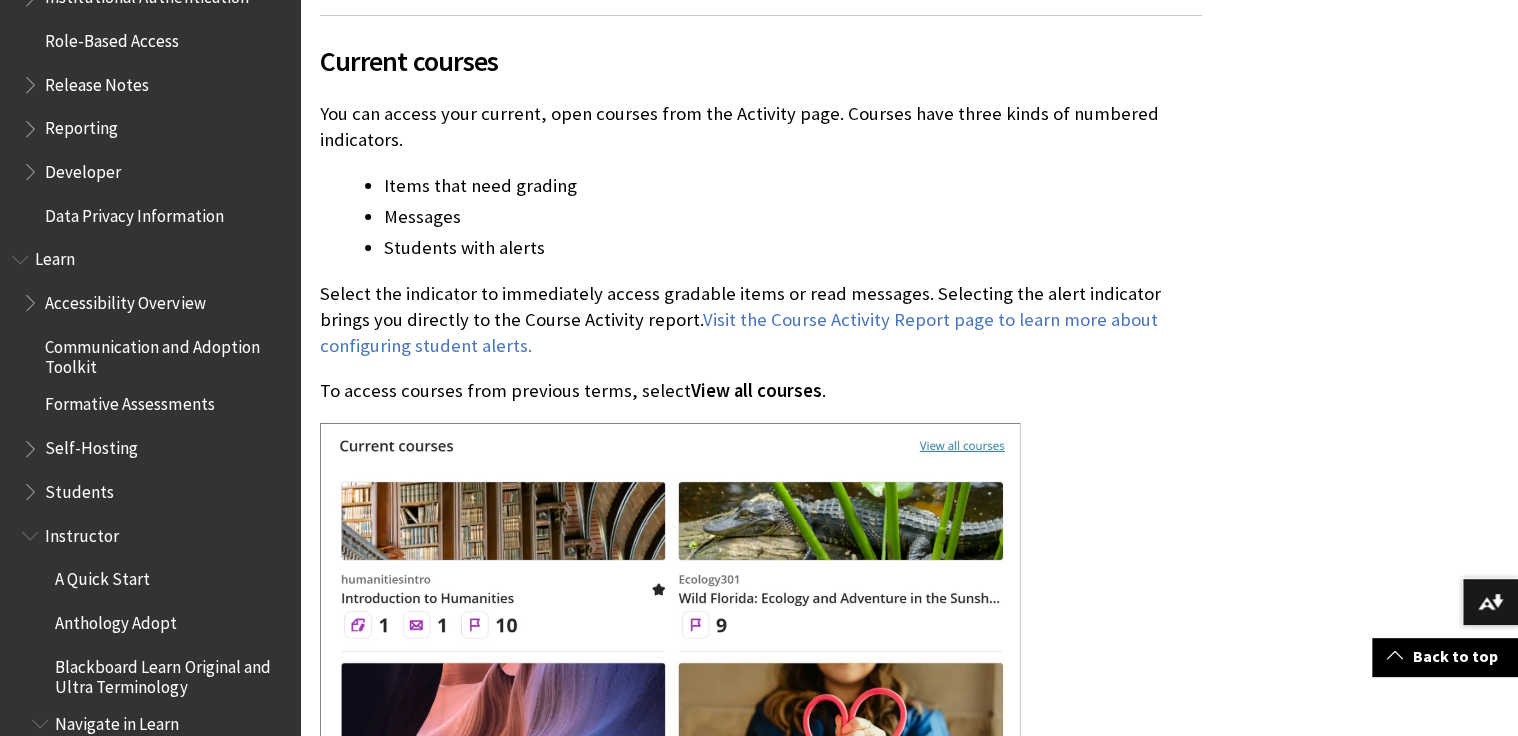 drag, startPoint x: 574, startPoint y: 328, endPoint x: 669, endPoint y: 348, distance: 97.082436 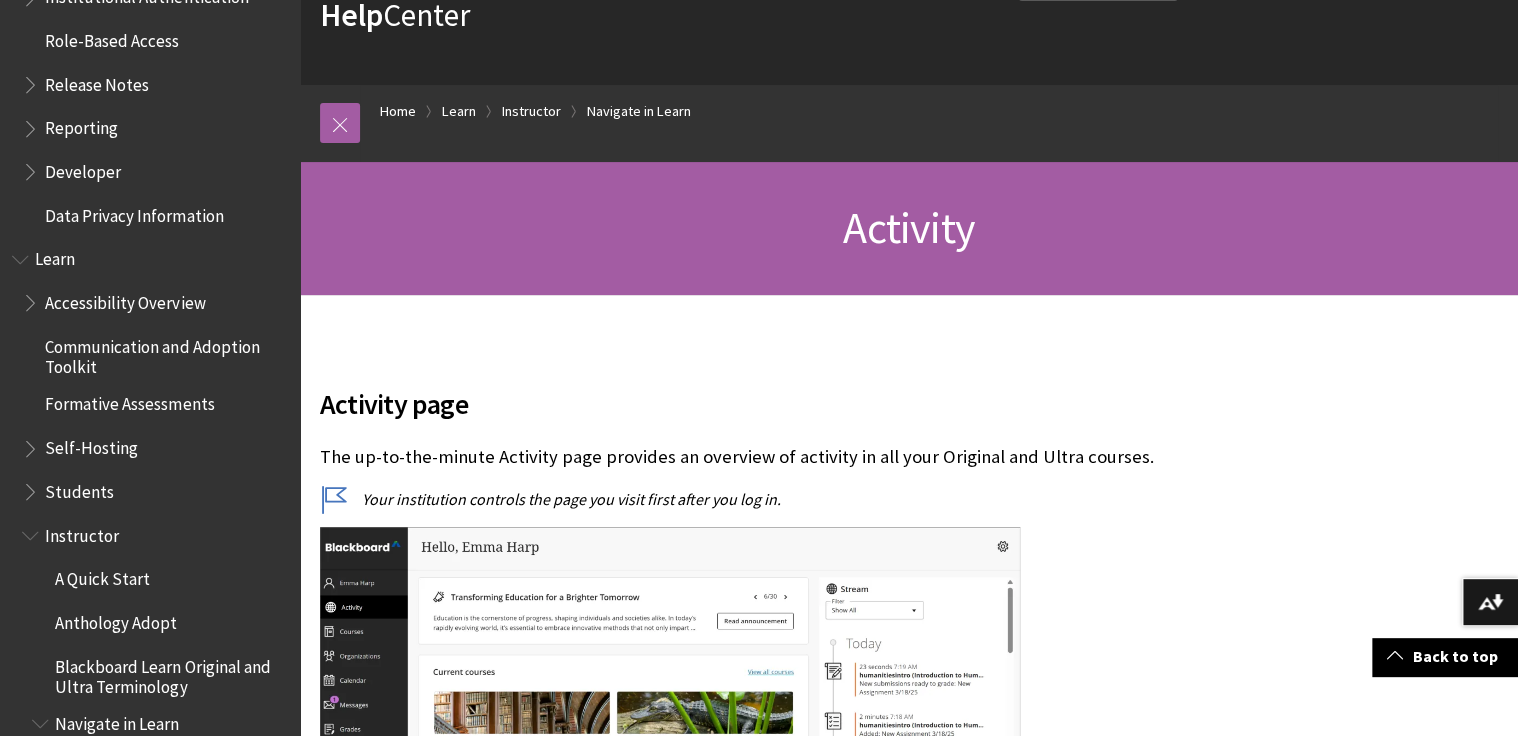 scroll, scrollTop: 80, scrollLeft: 0, axis: vertical 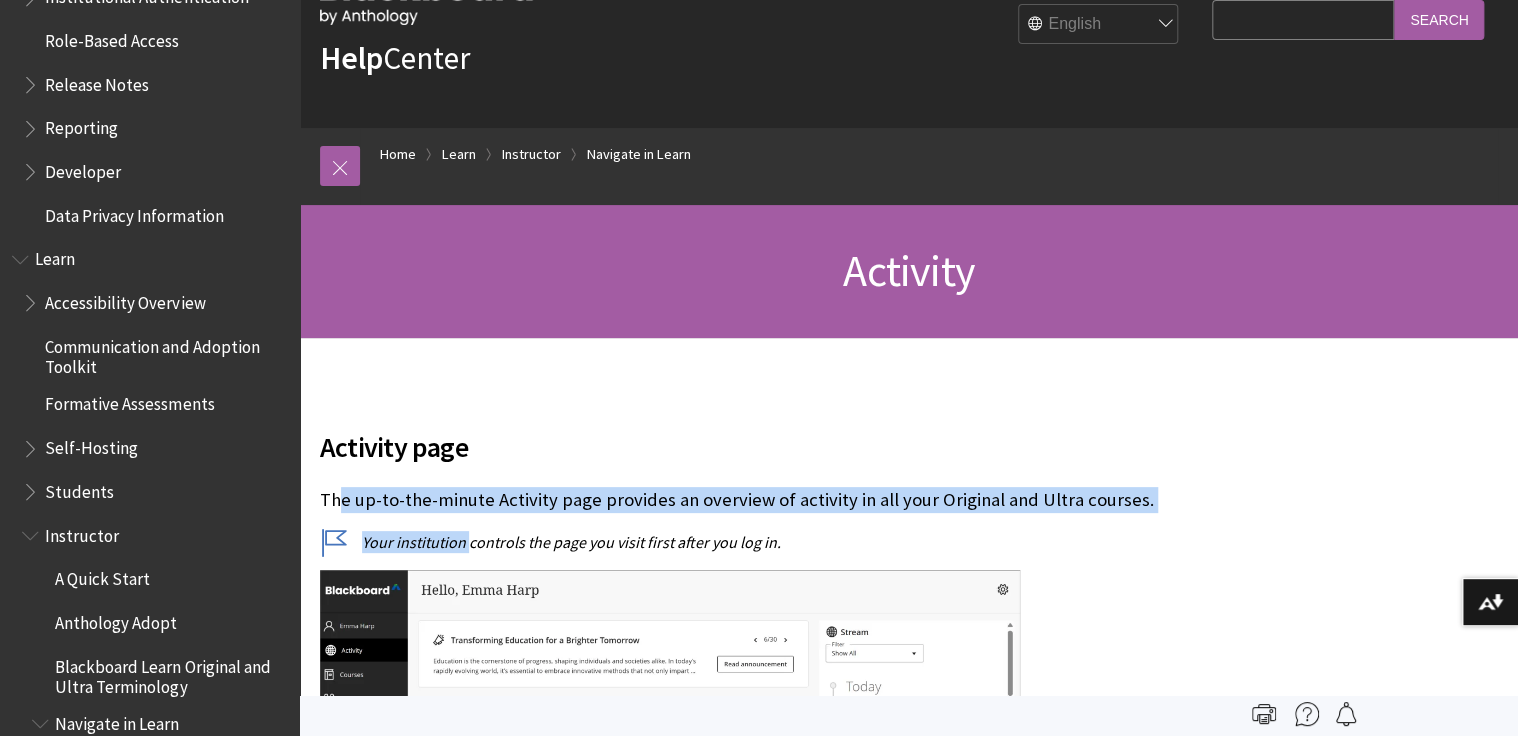 drag, startPoint x: 442, startPoint y: 518, endPoint x: 469, endPoint y: 518, distance: 27 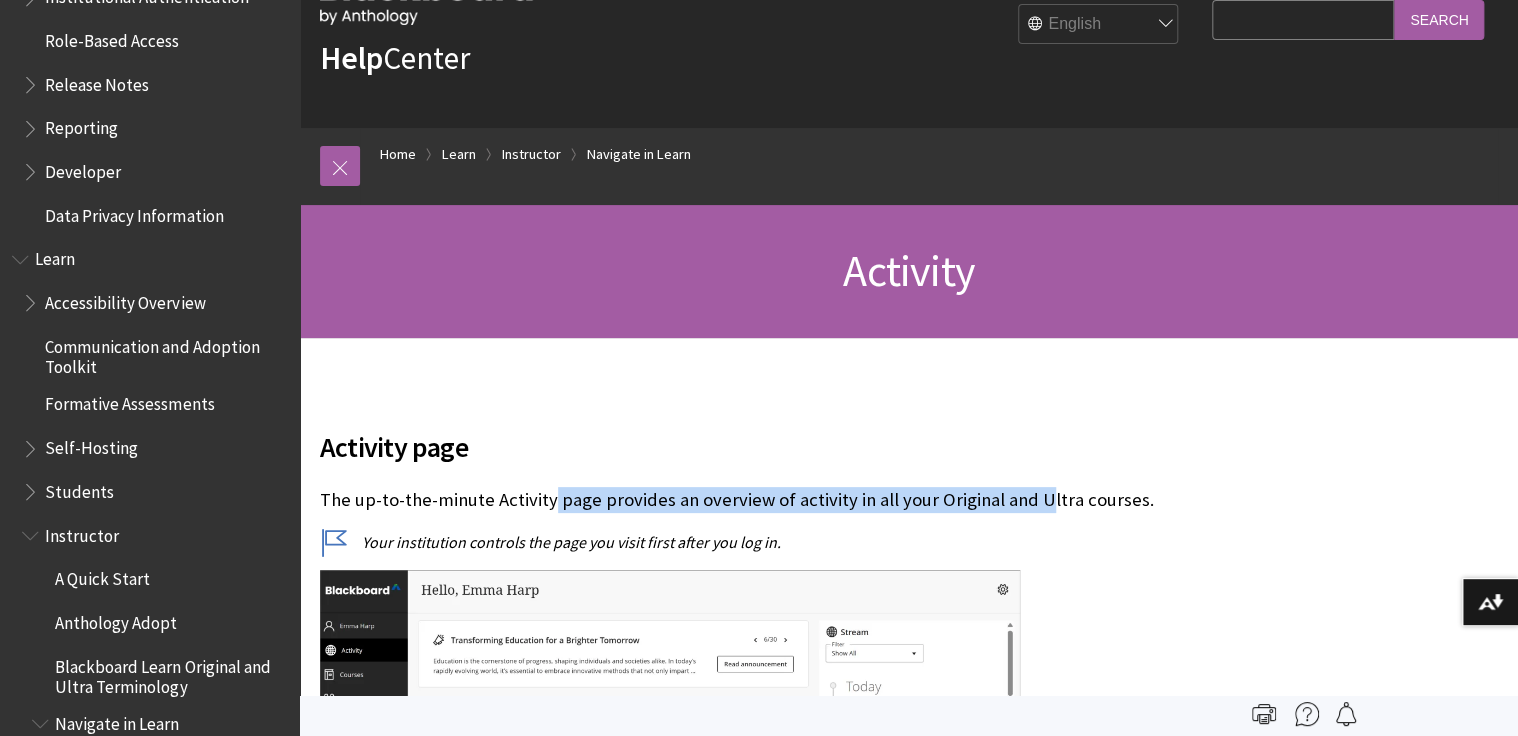 drag, startPoint x: 568, startPoint y: 506, endPoint x: 1032, endPoint y: 508, distance: 464.0043 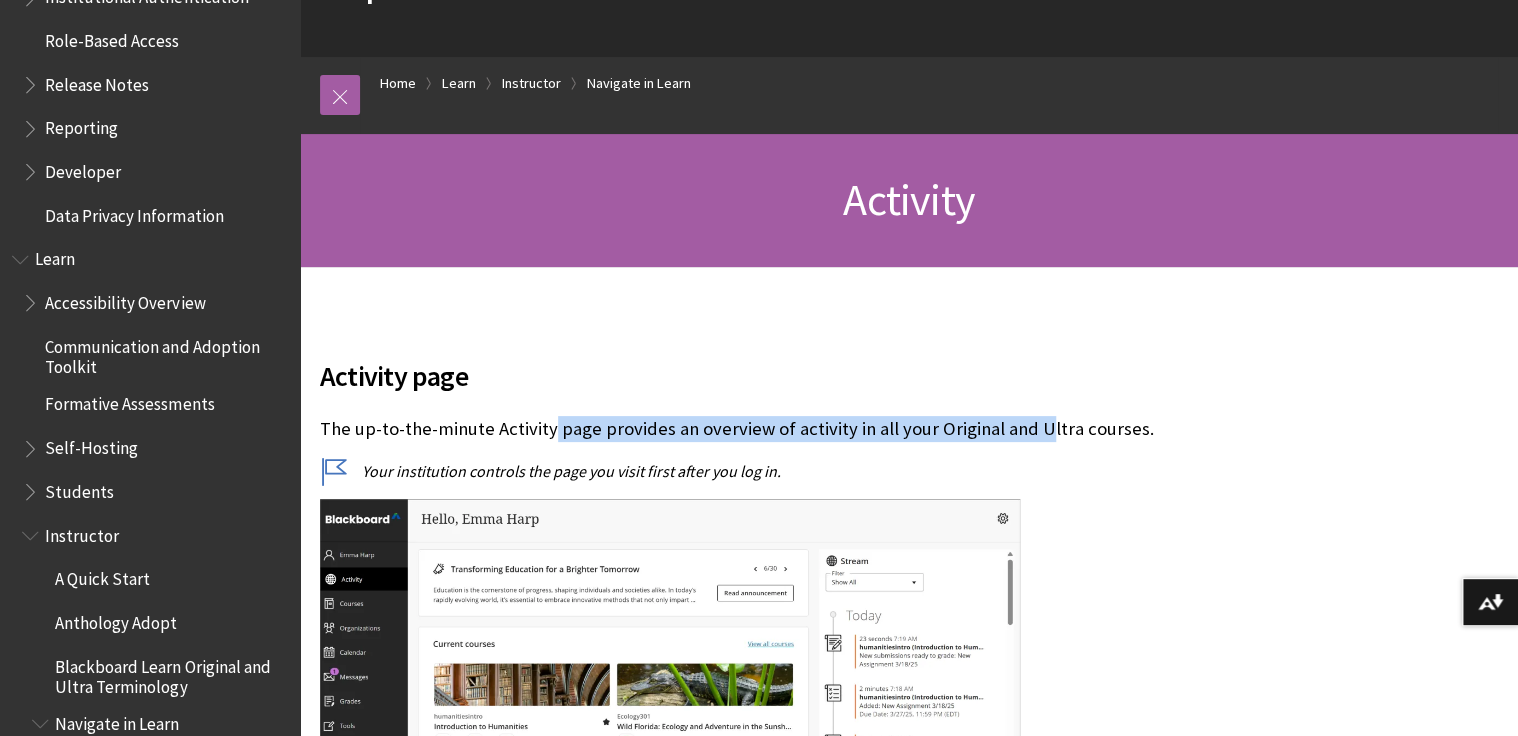 scroll, scrollTop: 160, scrollLeft: 0, axis: vertical 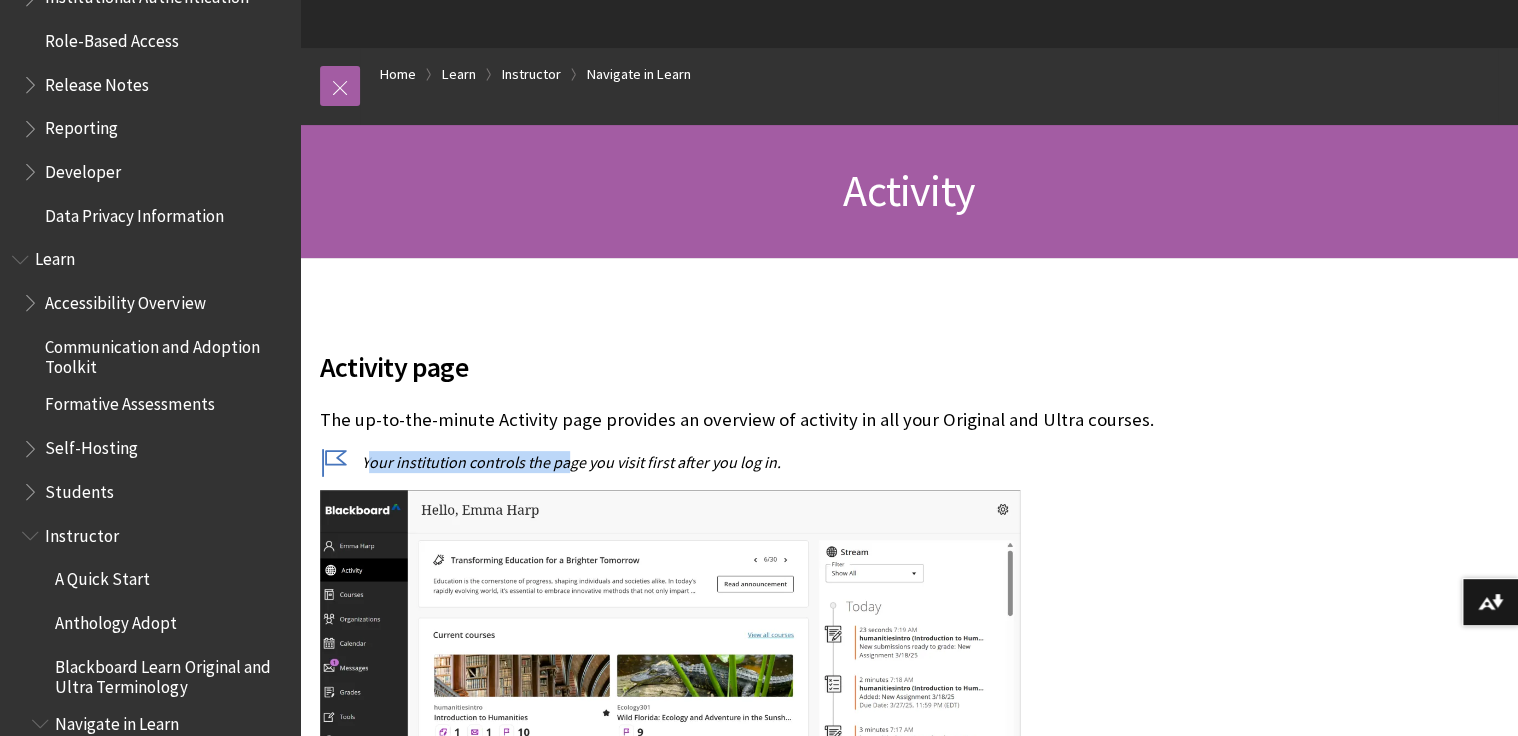 drag, startPoint x: 372, startPoint y: 468, endPoint x: 571, endPoint y: 472, distance: 199.04019 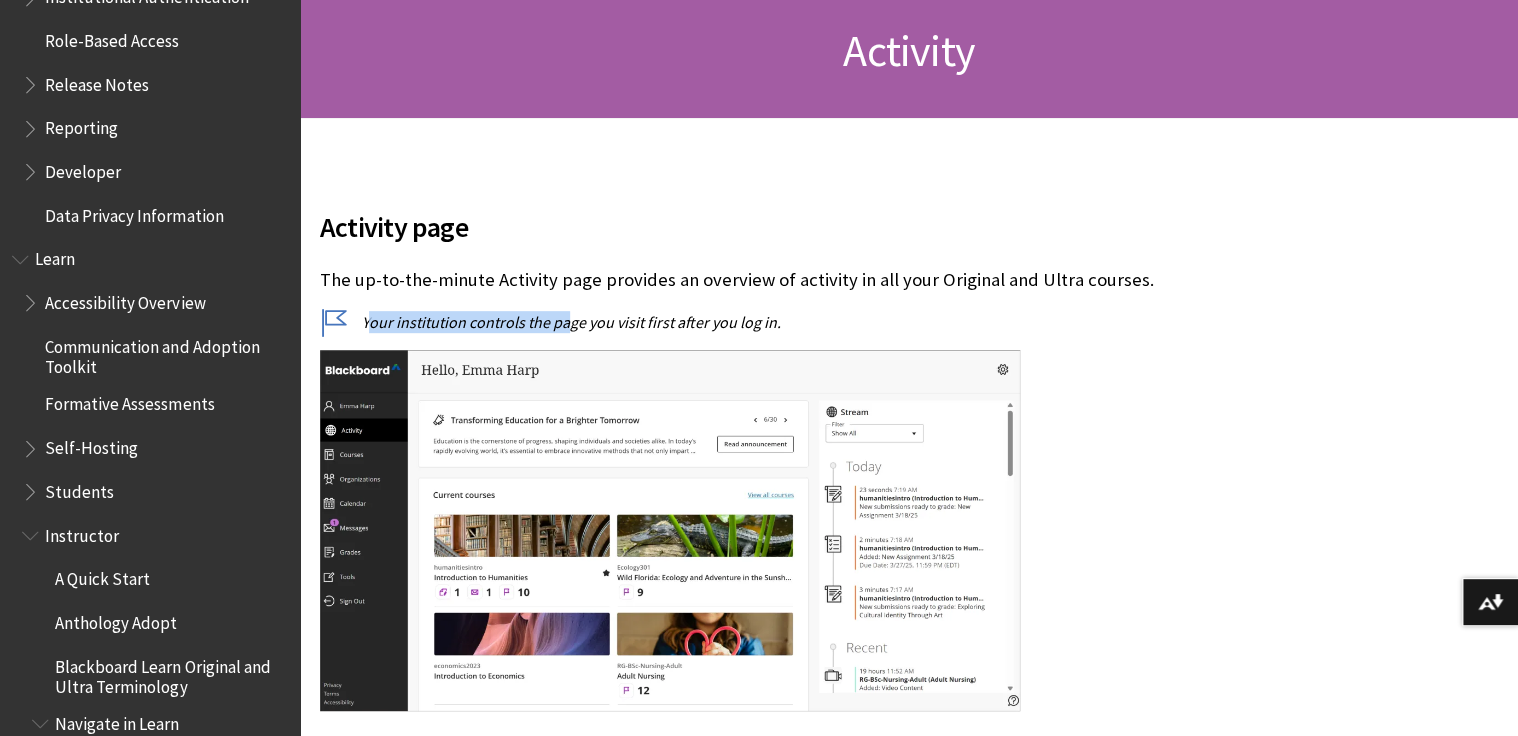 scroll, scrollTop: 320, scrollLeft: 0, axis: vertical 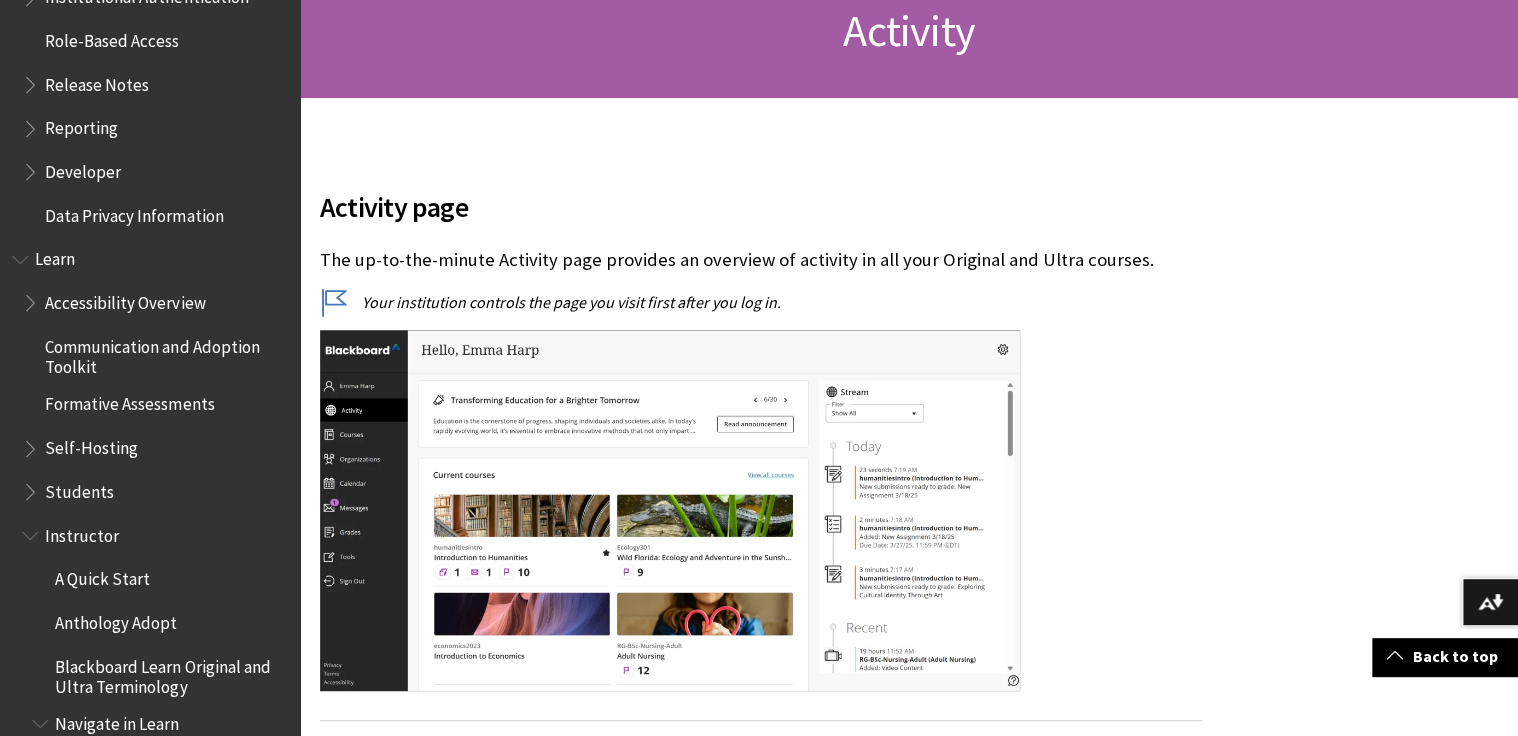 click on "Activity page The up-to-the-minute Activity page provides an overview of activity in all your Original and Ultra courses. Your institution controls the page you visit first after you log in." at bounding box center (761, 429) 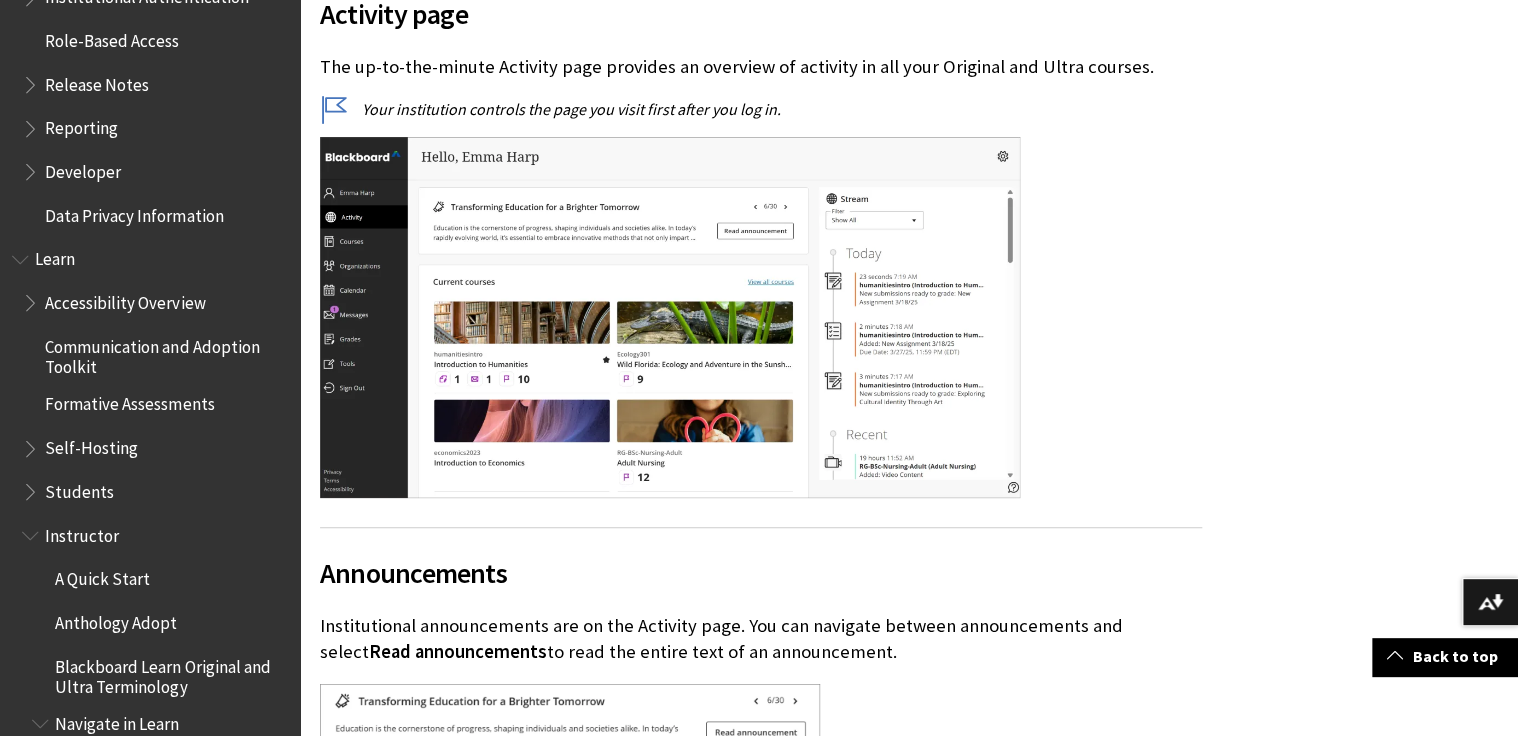 scroll, scrollTop: 800, scrollLeft: 0, axis: vertical 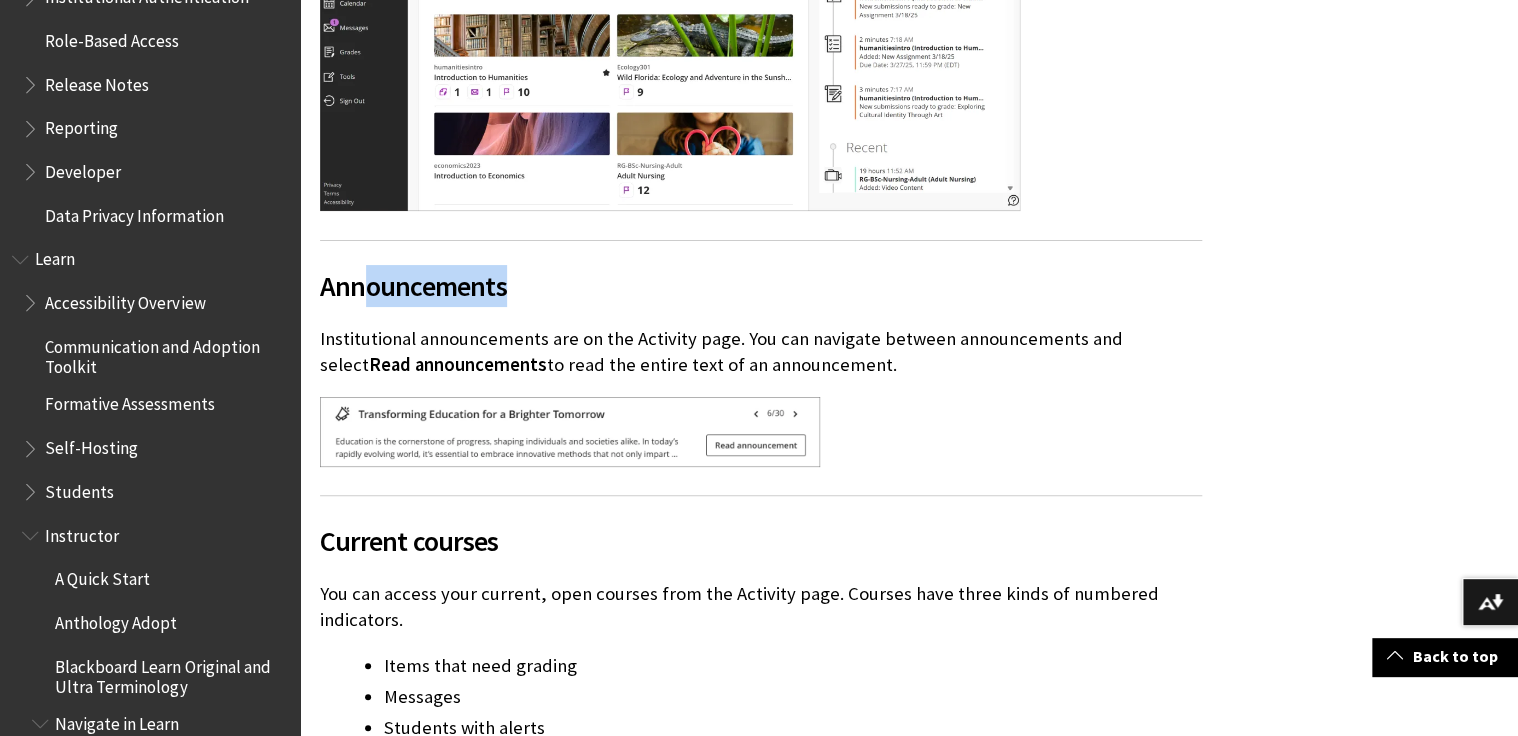 drag, startPoint x: 364, startPoint y: 284, endPoint x: 559, endPoint y: 289, distance: 195.06409 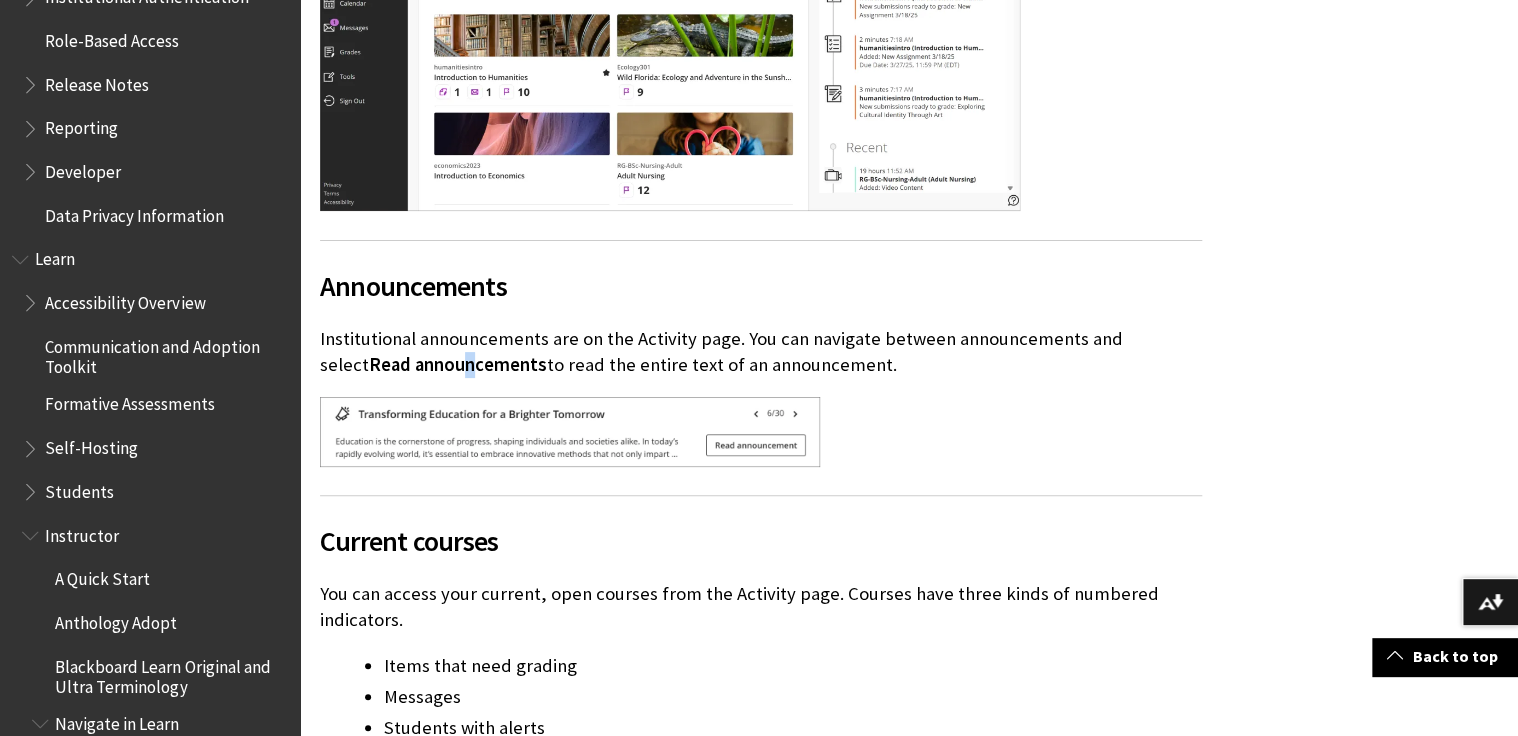 click on "Read announcements" at bounding box center (458, 364) 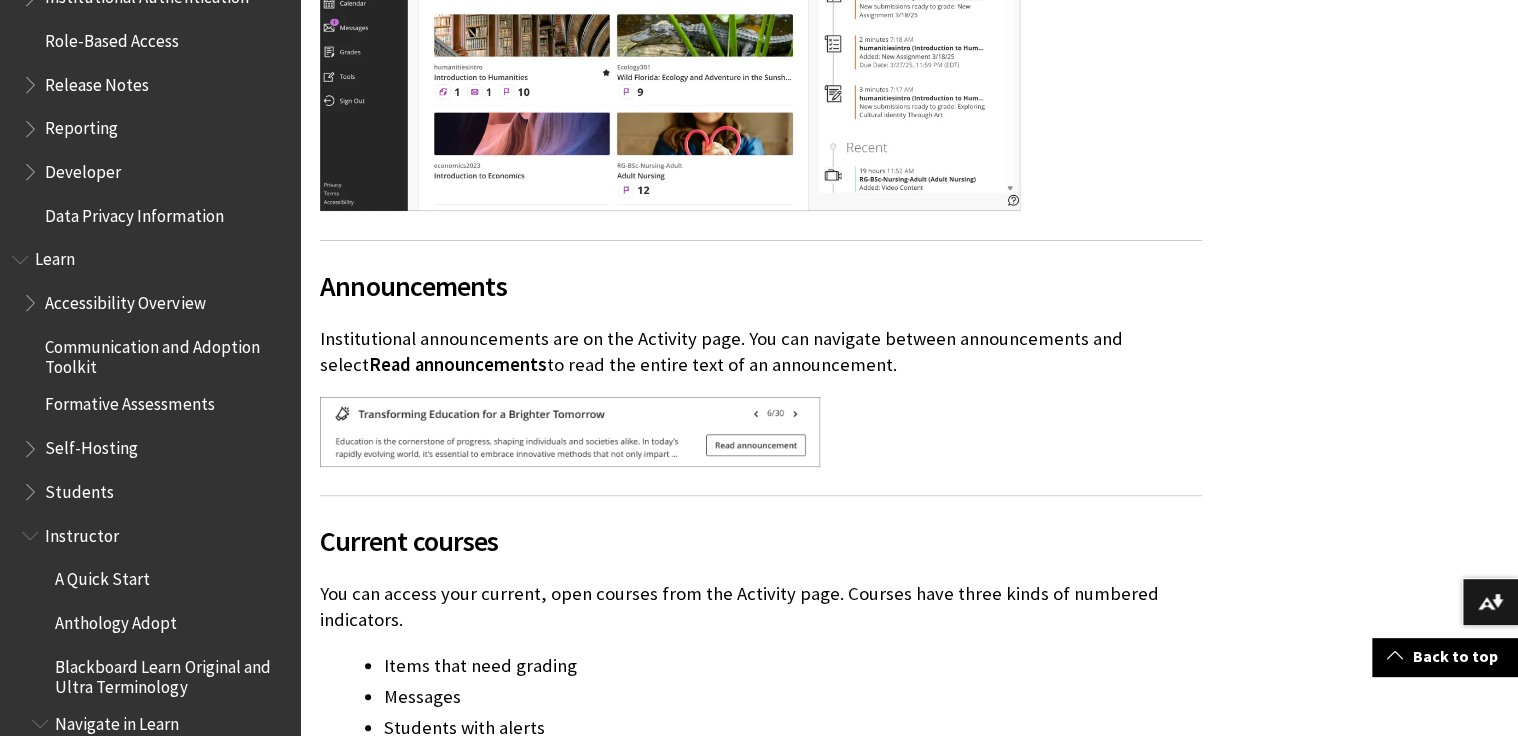 drag, startPoint x: 376, startPoint y: 353, endPoint x: 327, endPoint y: 340, distance: 50.695168 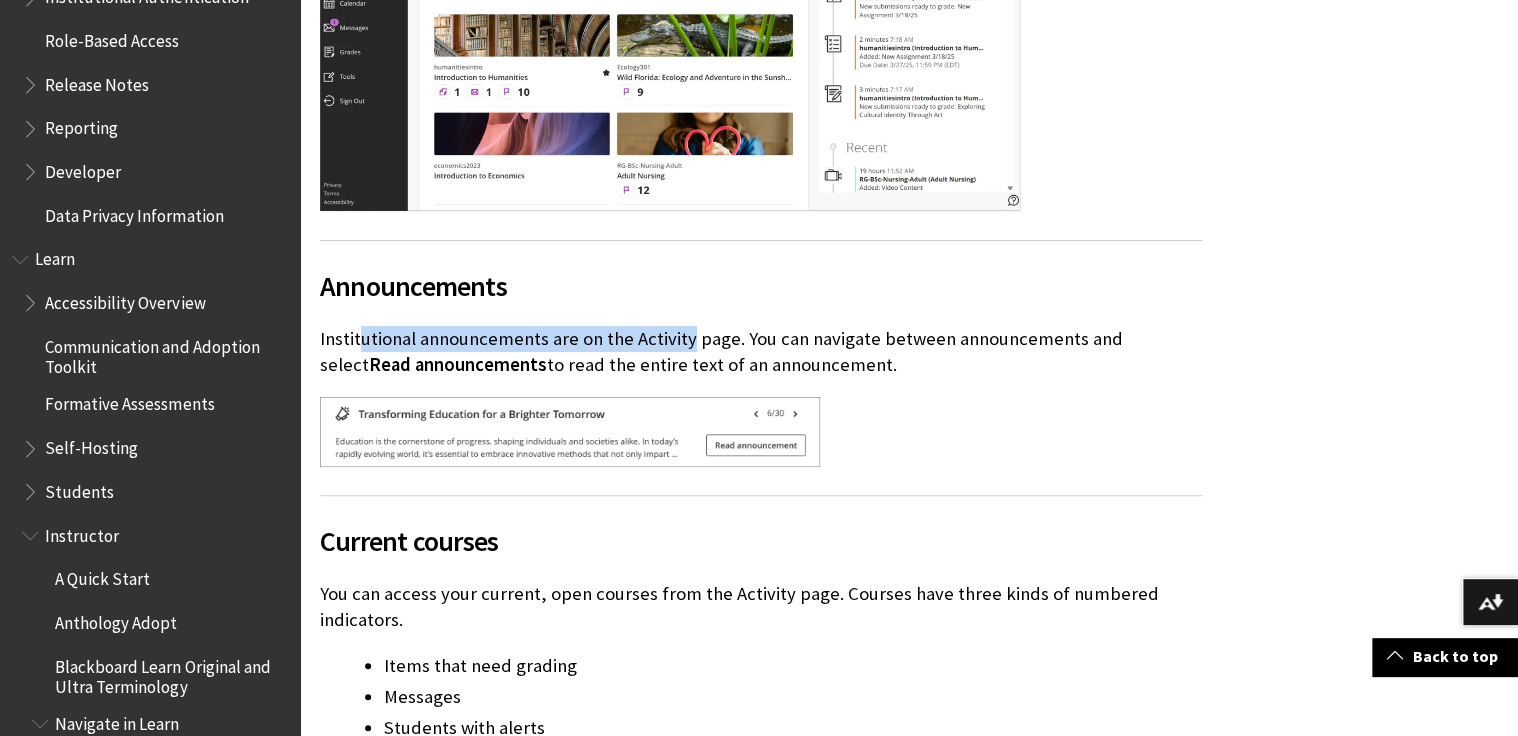 drag, startPoint x: 358, startPoint y: 340, endPoint x: 687, endPoint y: 345, distance: 329.038 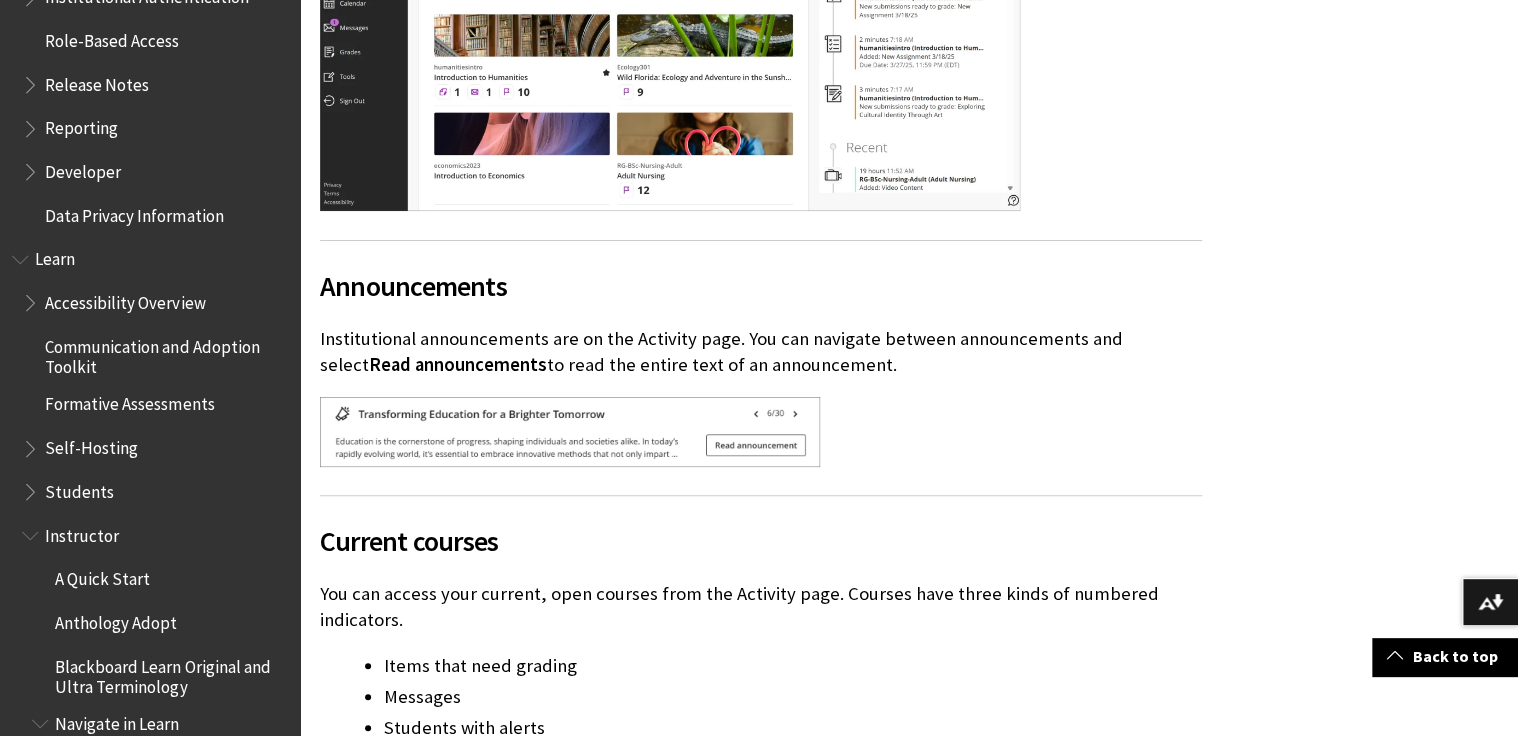 drag, startPoint x: 687, startPoint y: 345, endPoint x: 803, endPoint y: 347, distance: 116.01724 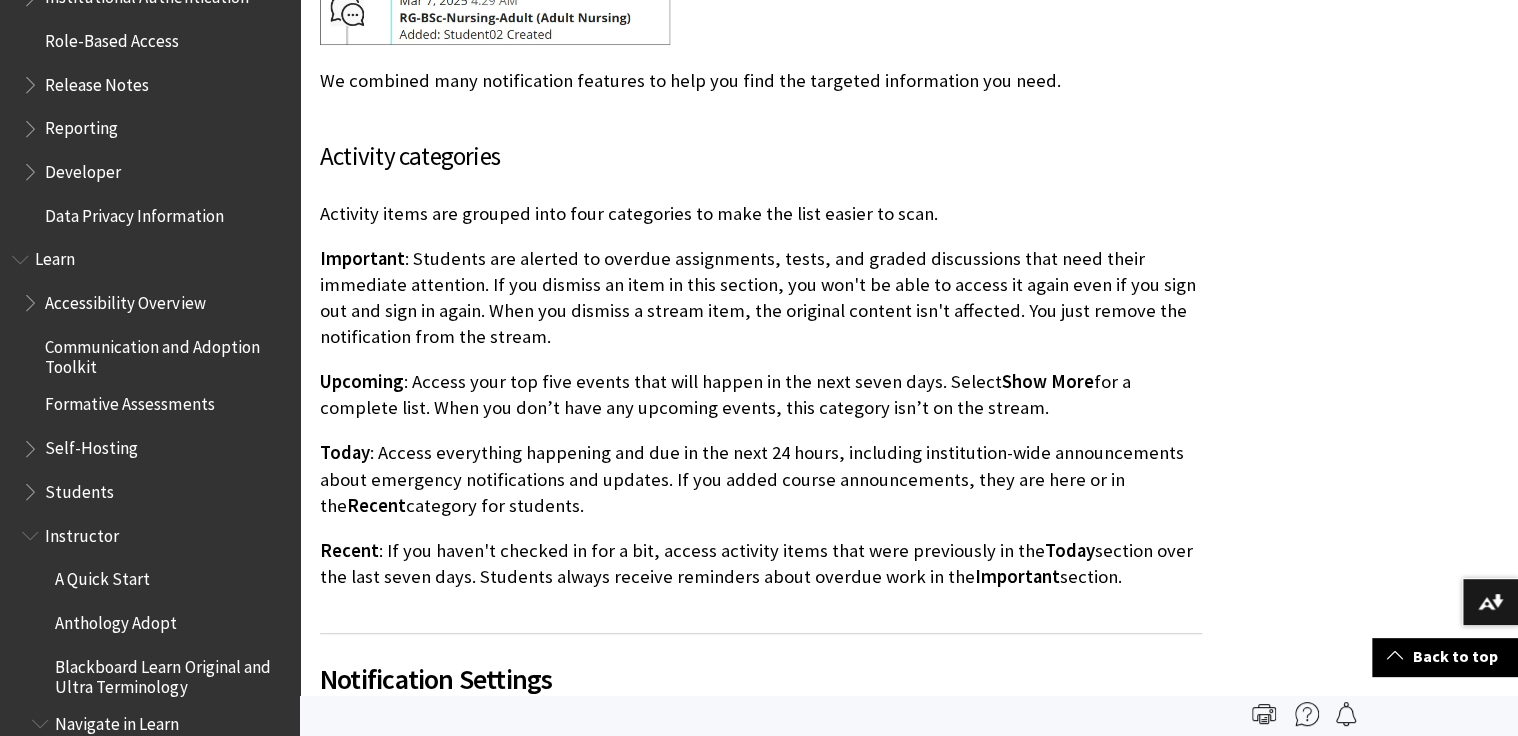 scroll, scrollTop: 2960, scrollLeft: 0, axis: vertical 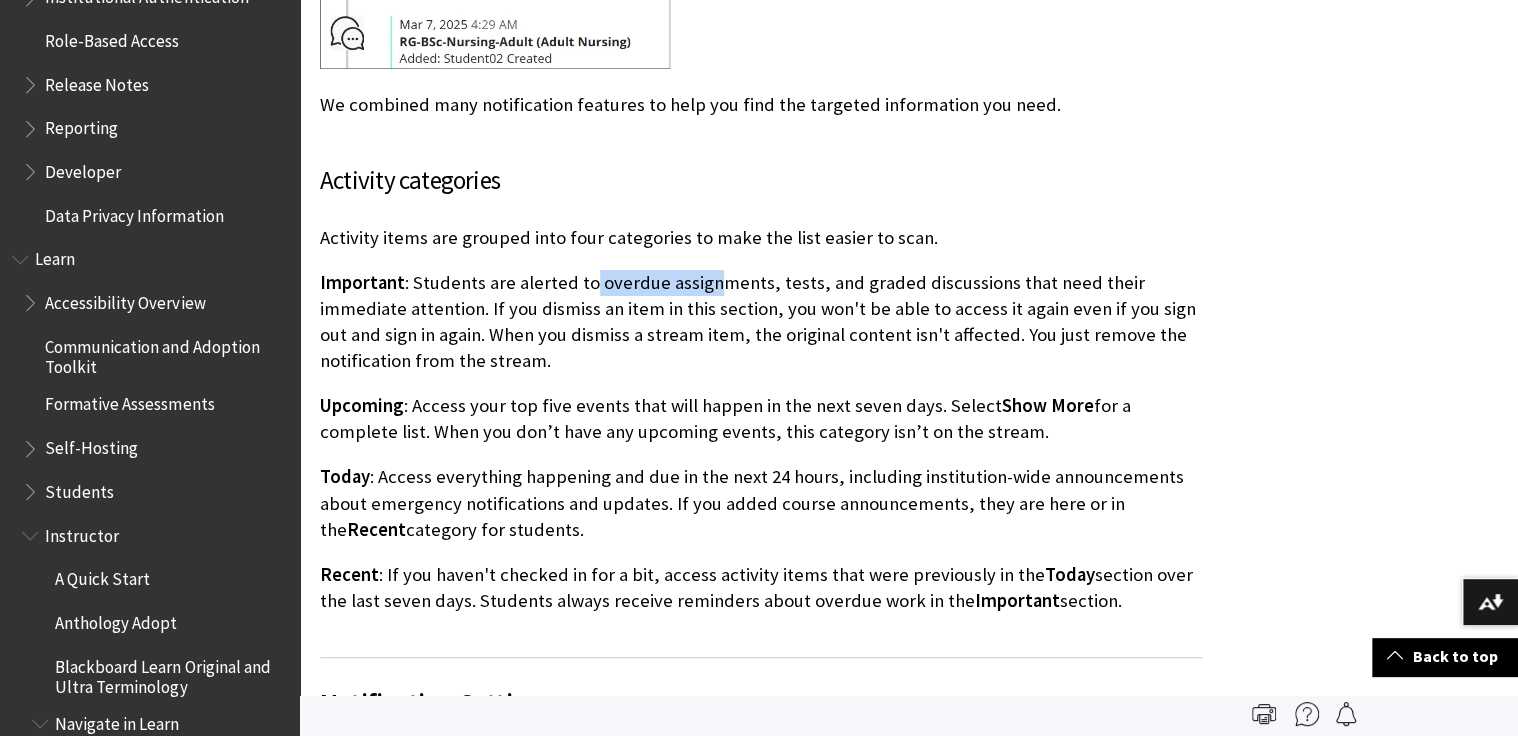 drag, startPoint x: 588, startPoint y: 284, endPoint x: 718, endPoint y: 285, distance: 130.00385 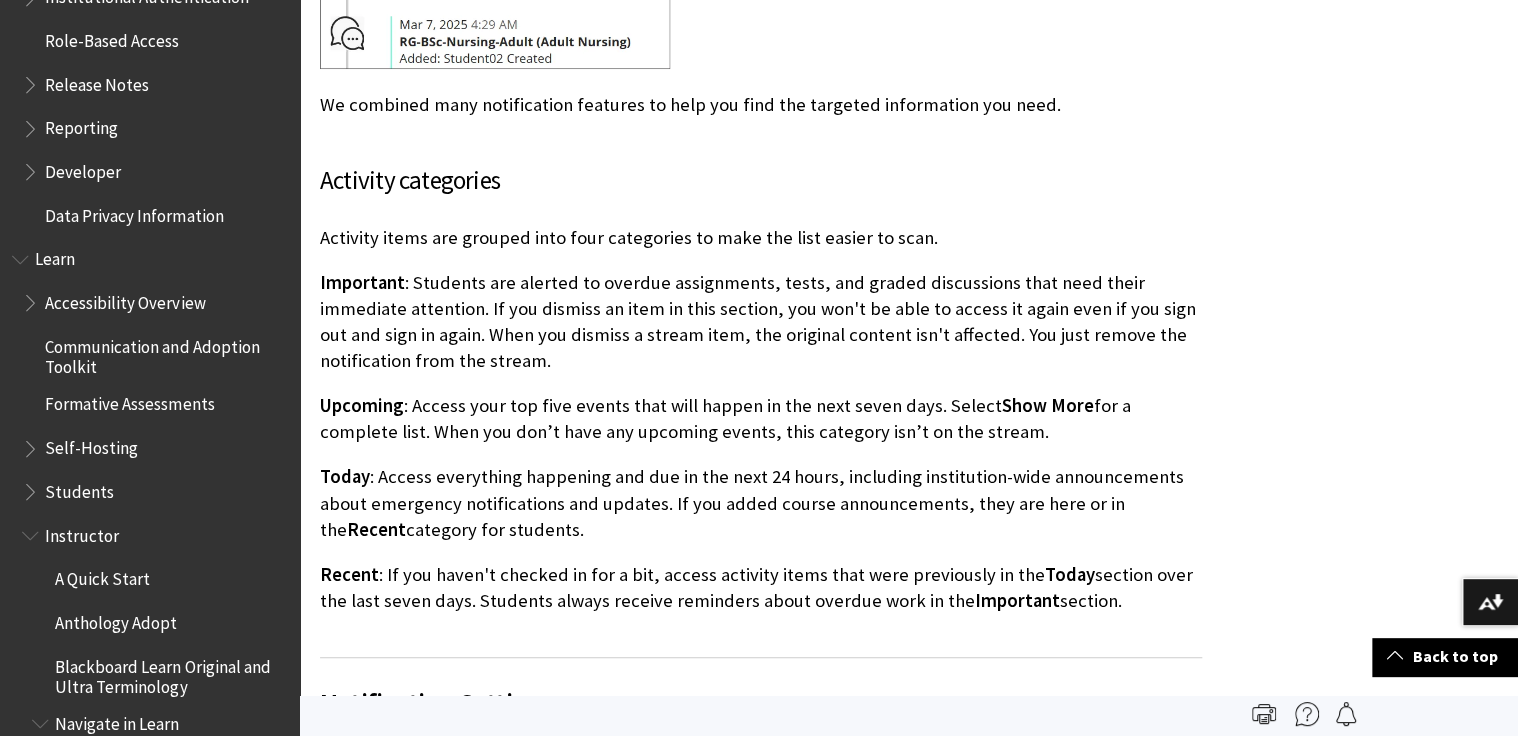drag, startPoint x: 718, startPoint y: 285, endPoint x: 503, endPoint y: 331, distance: 219.86588 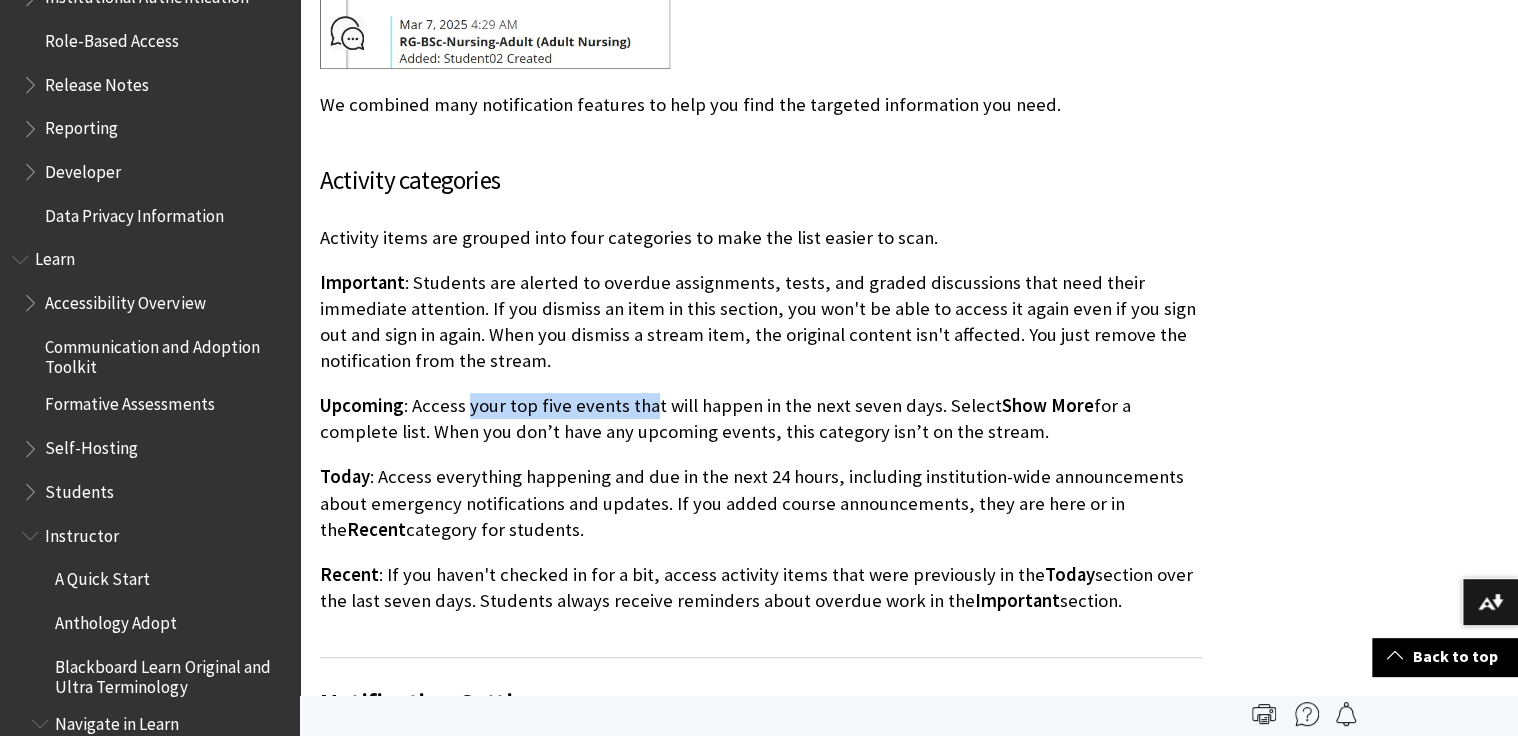 drag, startPoint x: 452, startPoint y: 406, endPoint x: 644, endPoint y: 405, distance: 192.00261 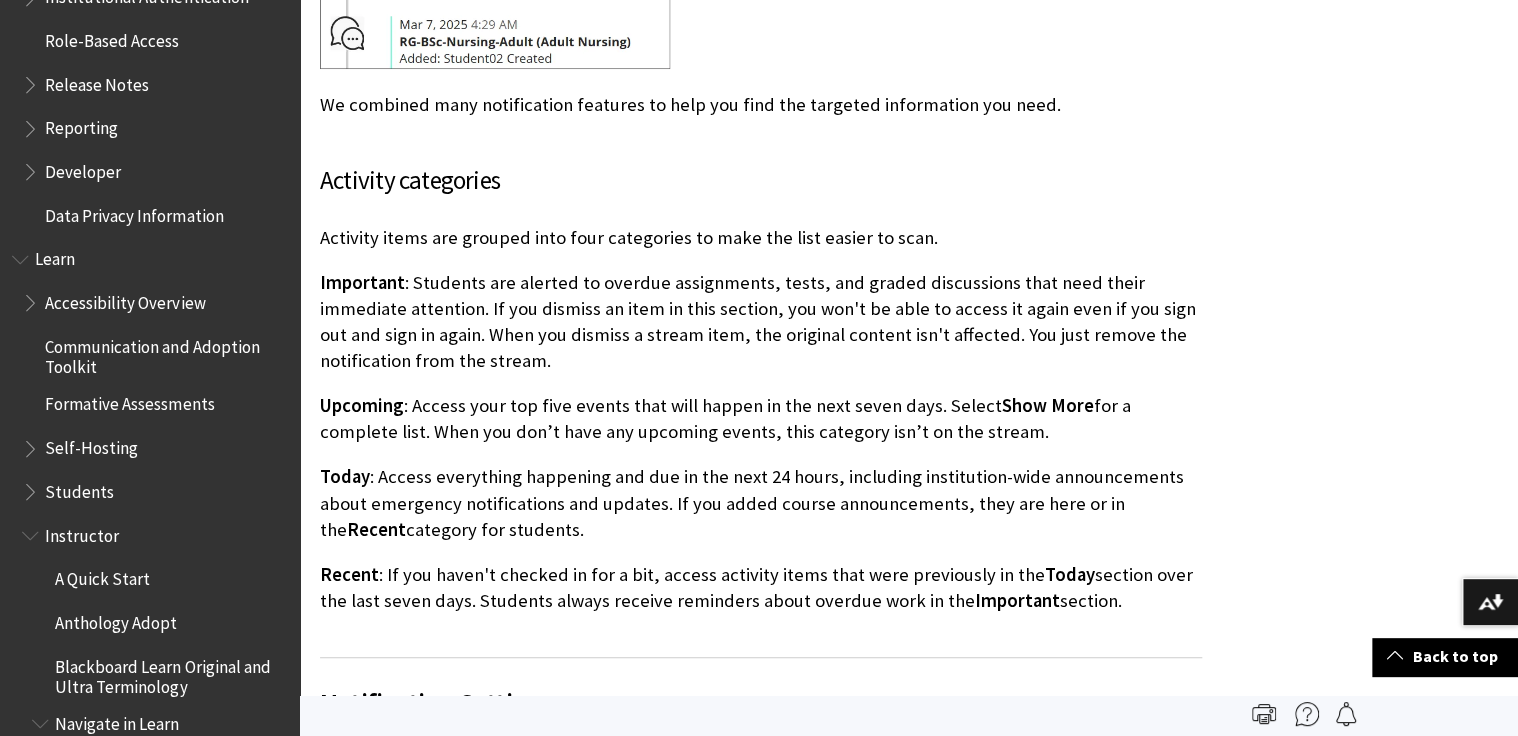 drag, startPoint x: 644, startPoint y: 405, endPoint x: 686, endPoint y: 409, distance: 42.190044 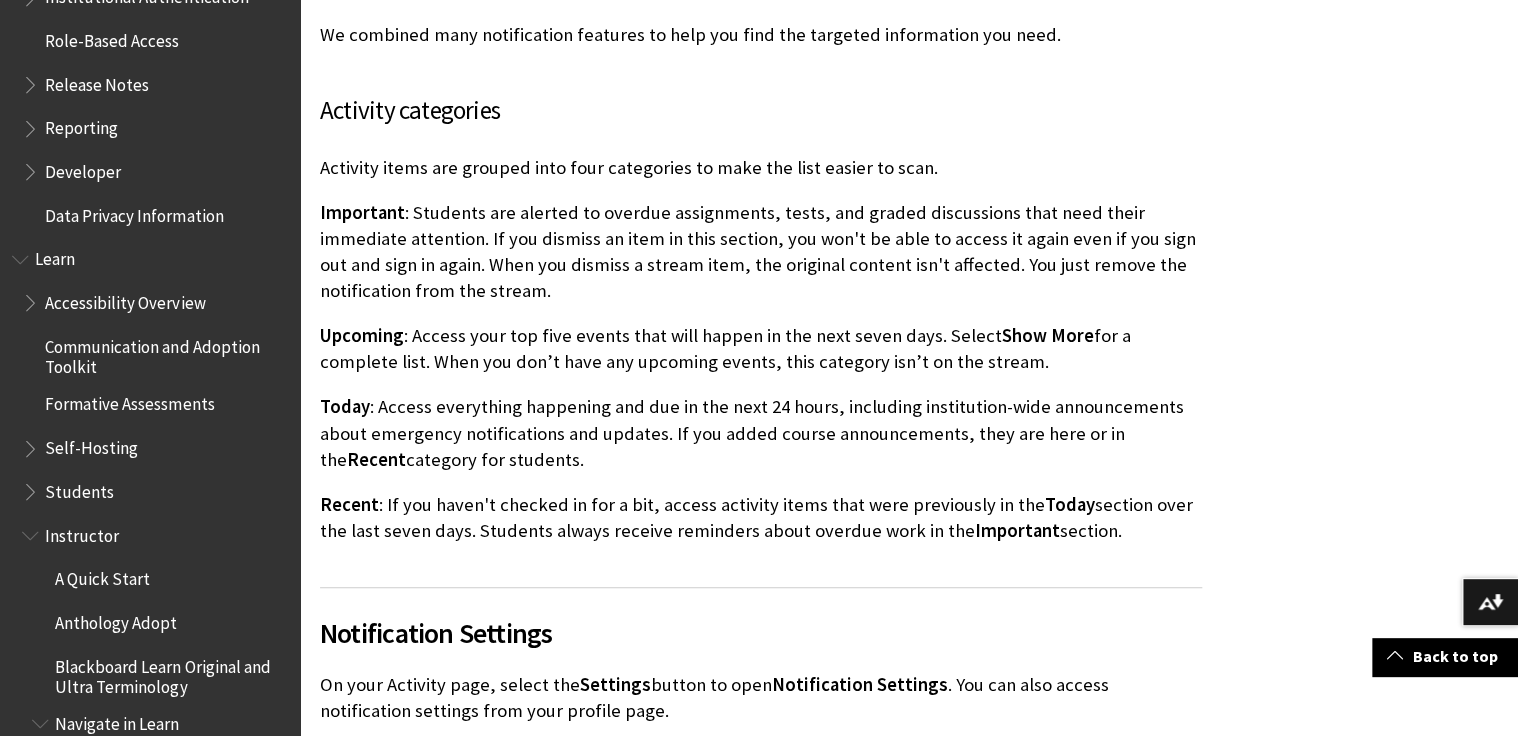 scroll, scrollTop: 3040, scrollLeft: 0, axis: vertical 